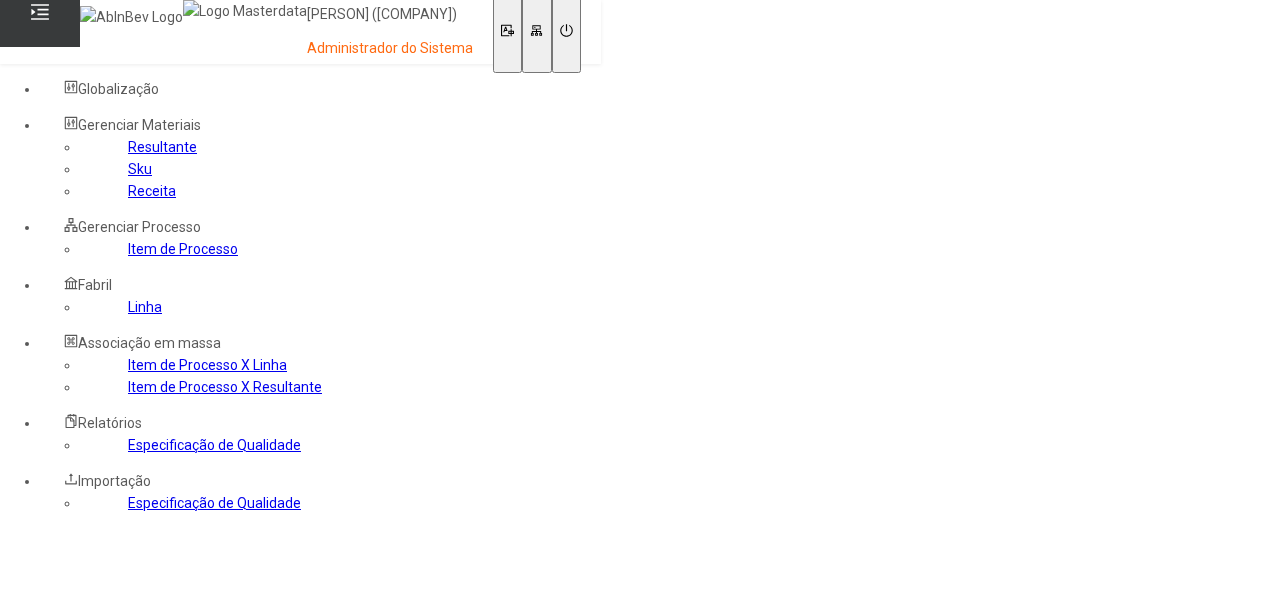 scroll, scrollTop: 0, scrollLeft: 0, axis: both 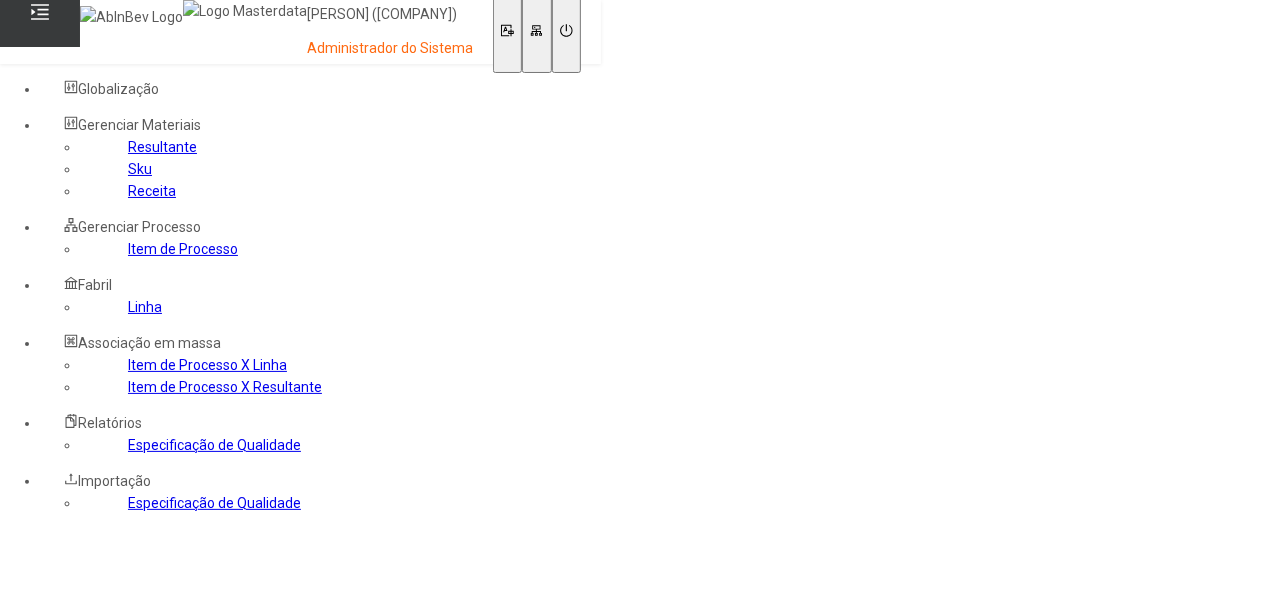 click on "Item de Processo" 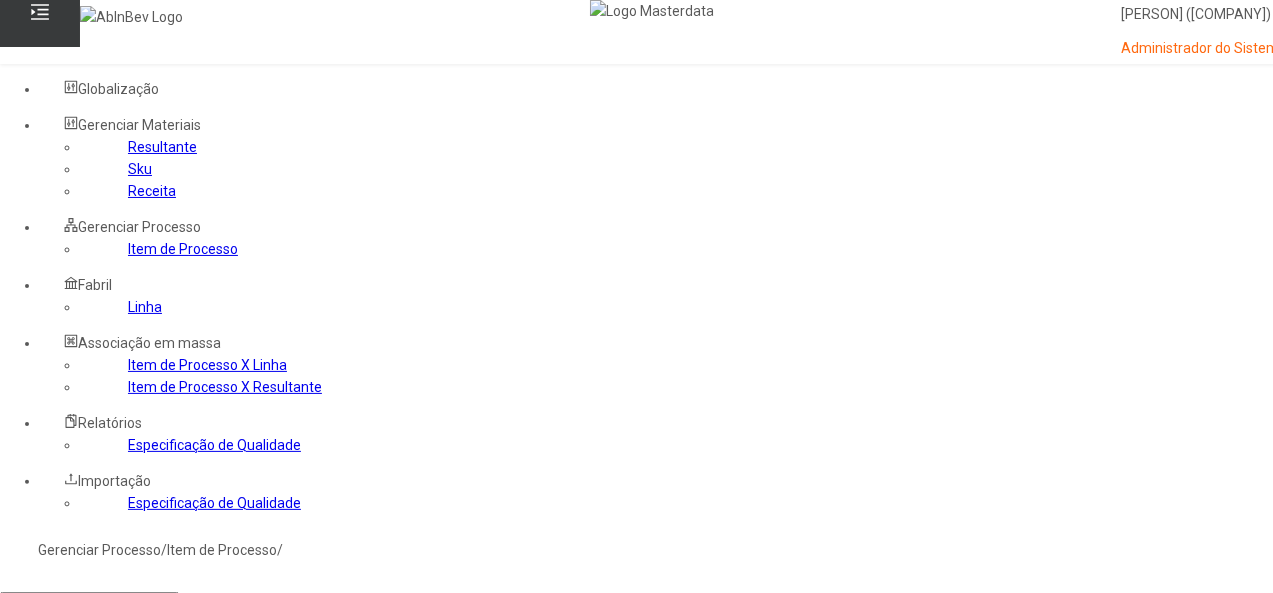 click on "Item de controle Item de Processo Filtrar" 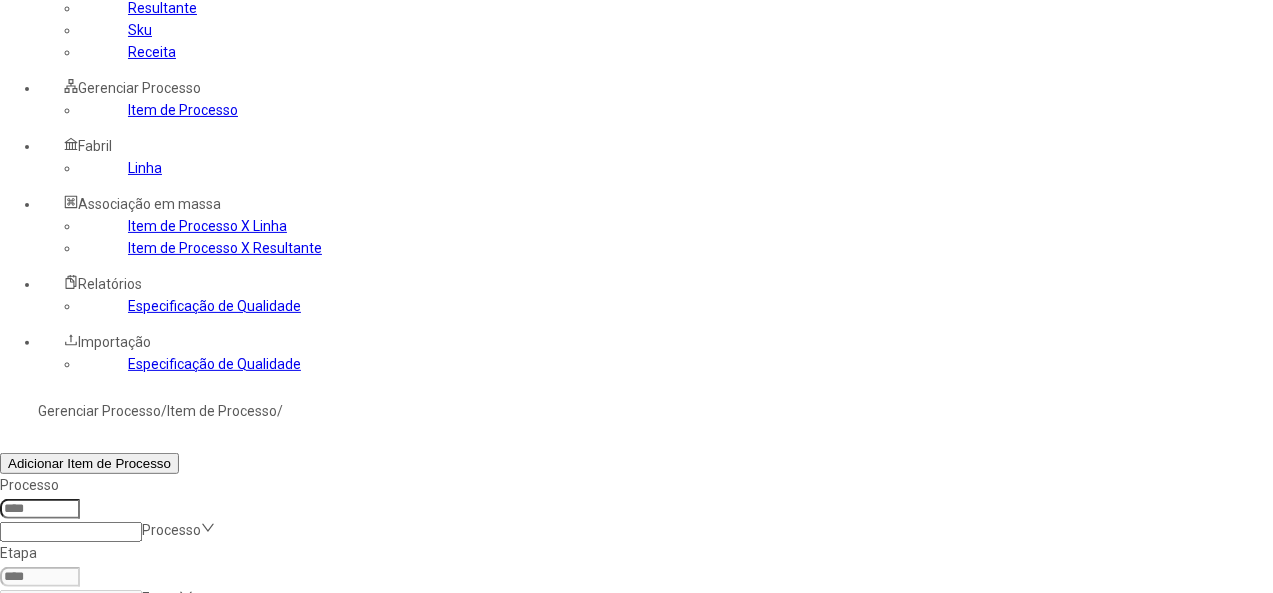 scroll, scrollTop: 238, scrollLeft: 0, axis: vertical 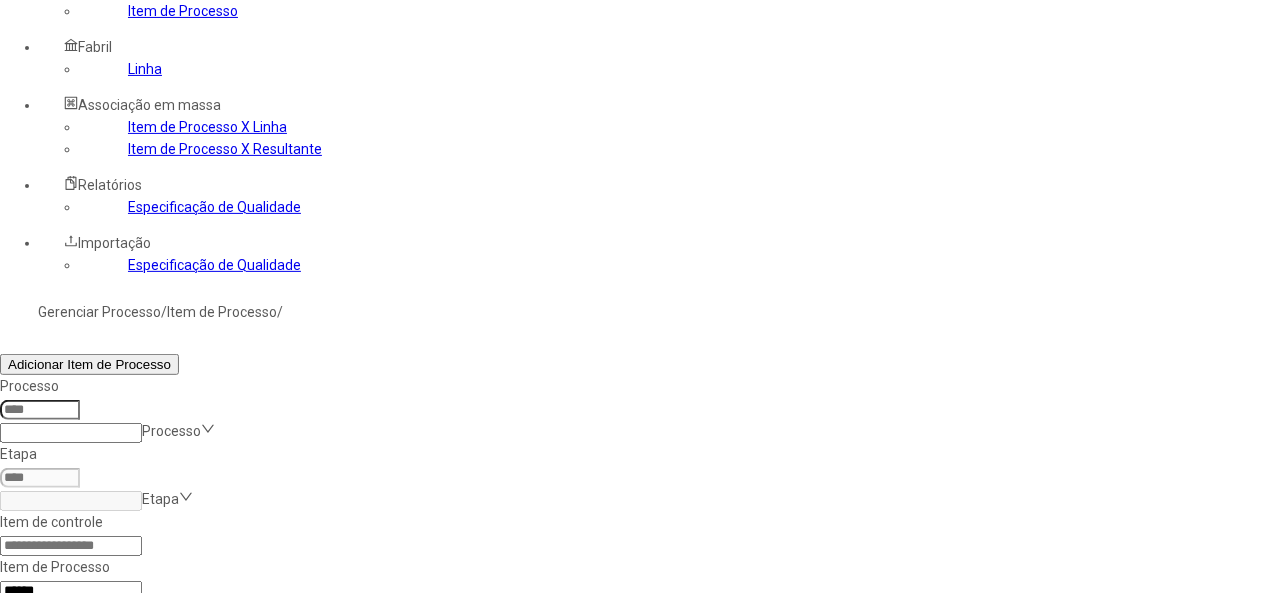 click 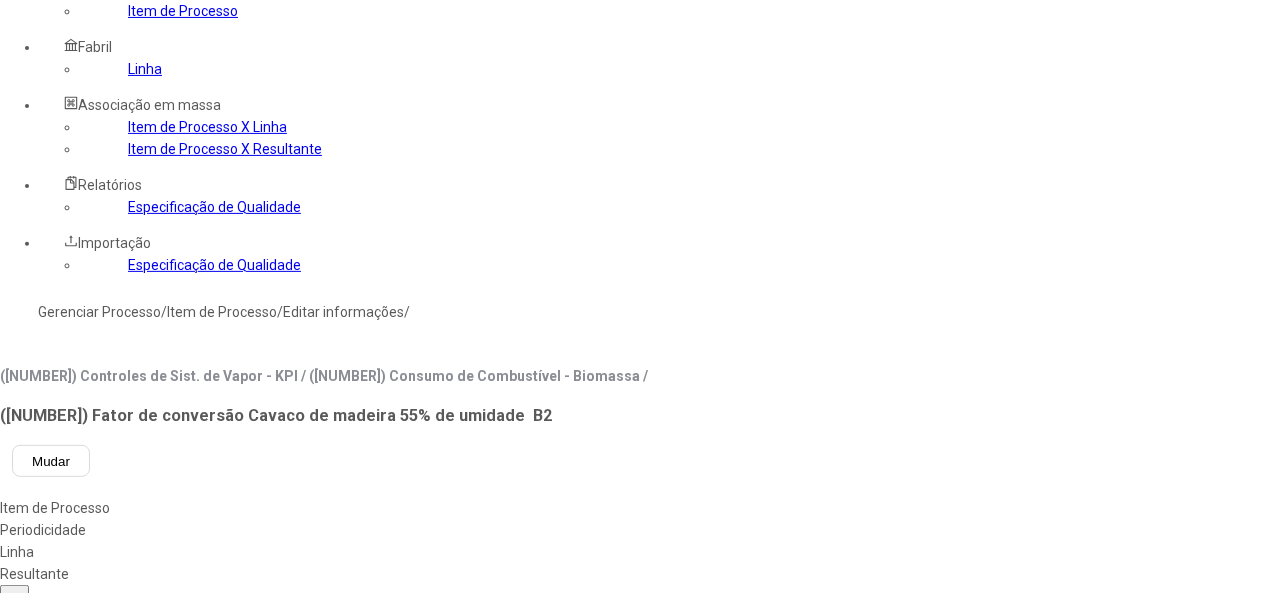 type on "*****" 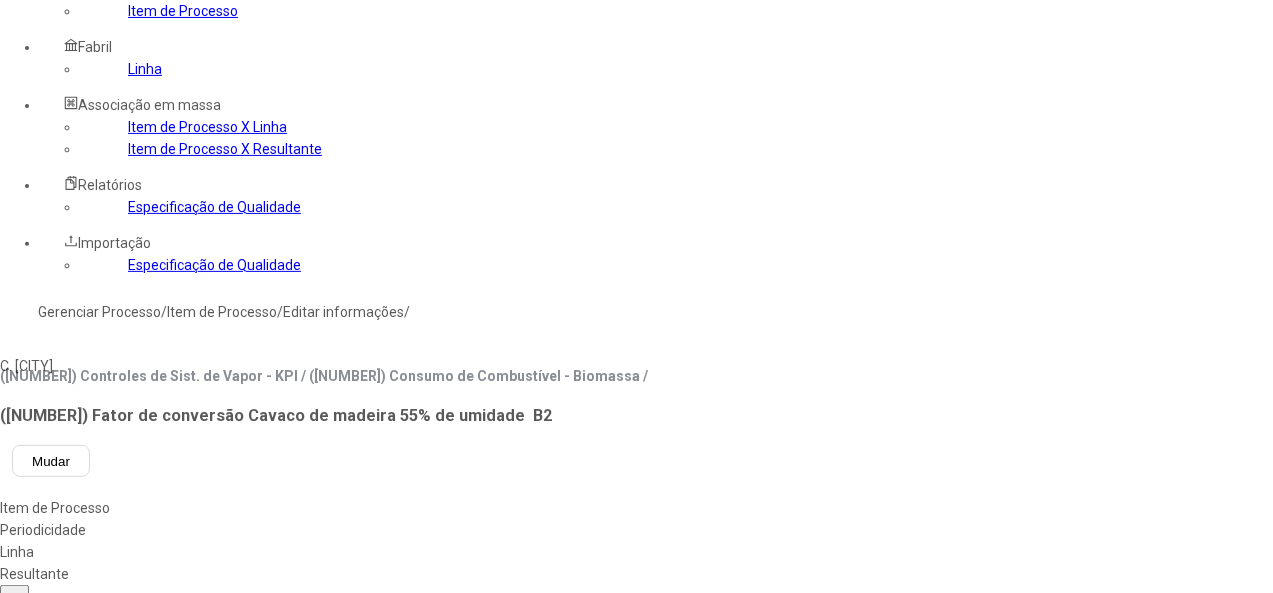 type on "***" 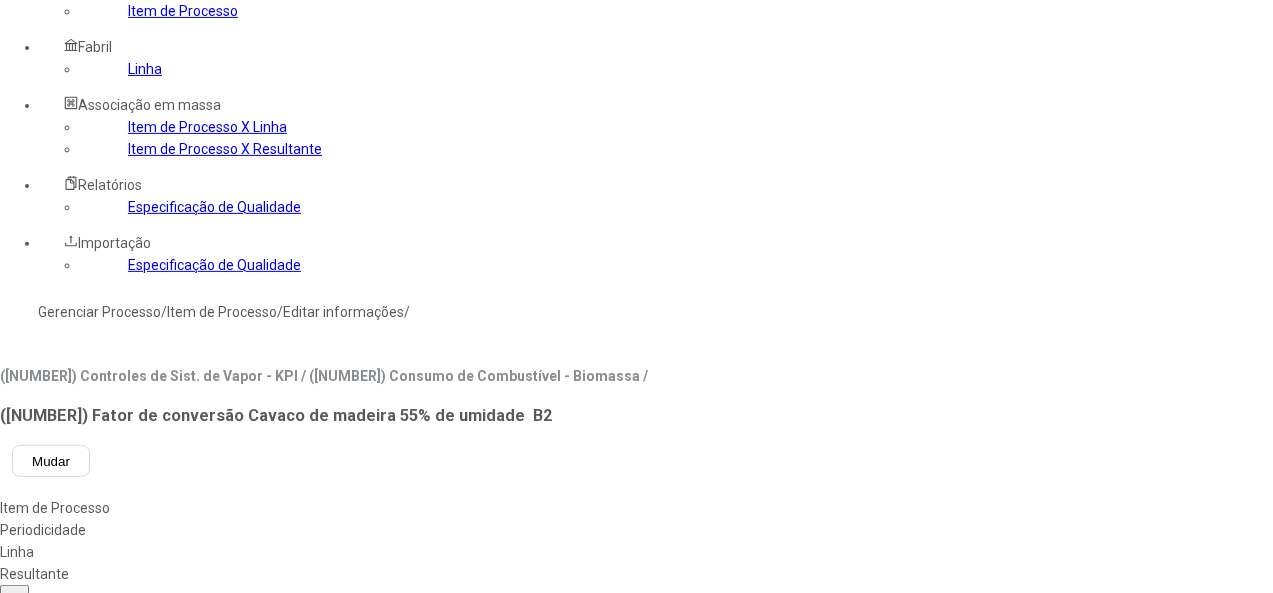 type on "***" 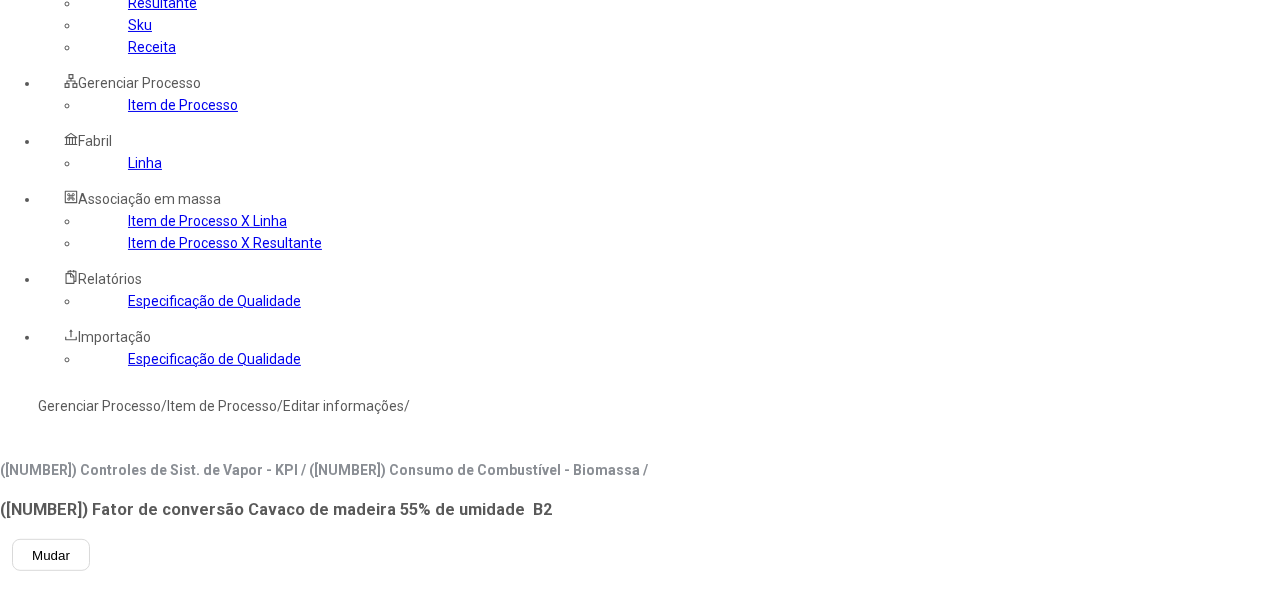 scroll, scrollTop: 138, scrollLeft: 0, axis: vertical 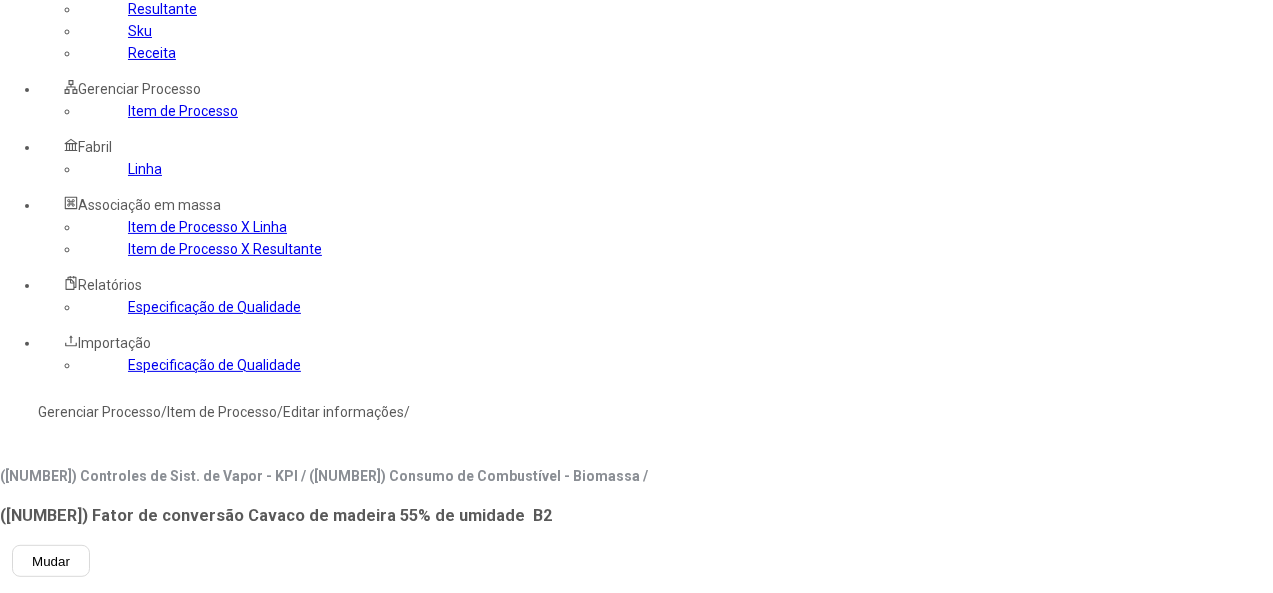 click on "Item de Processo" 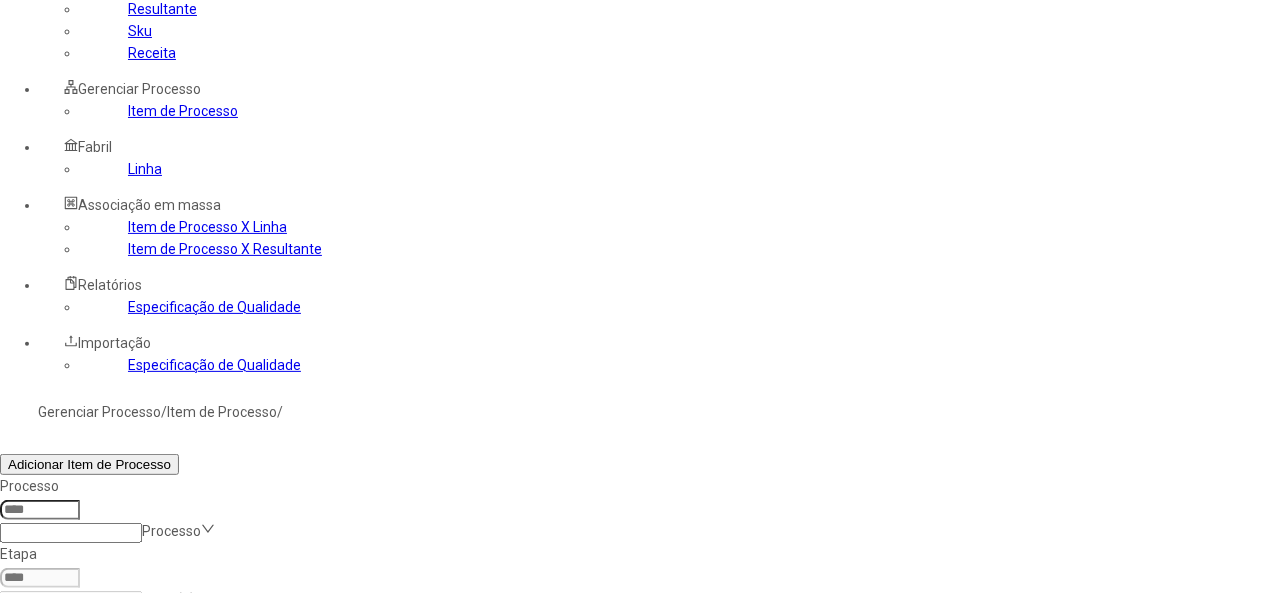 click 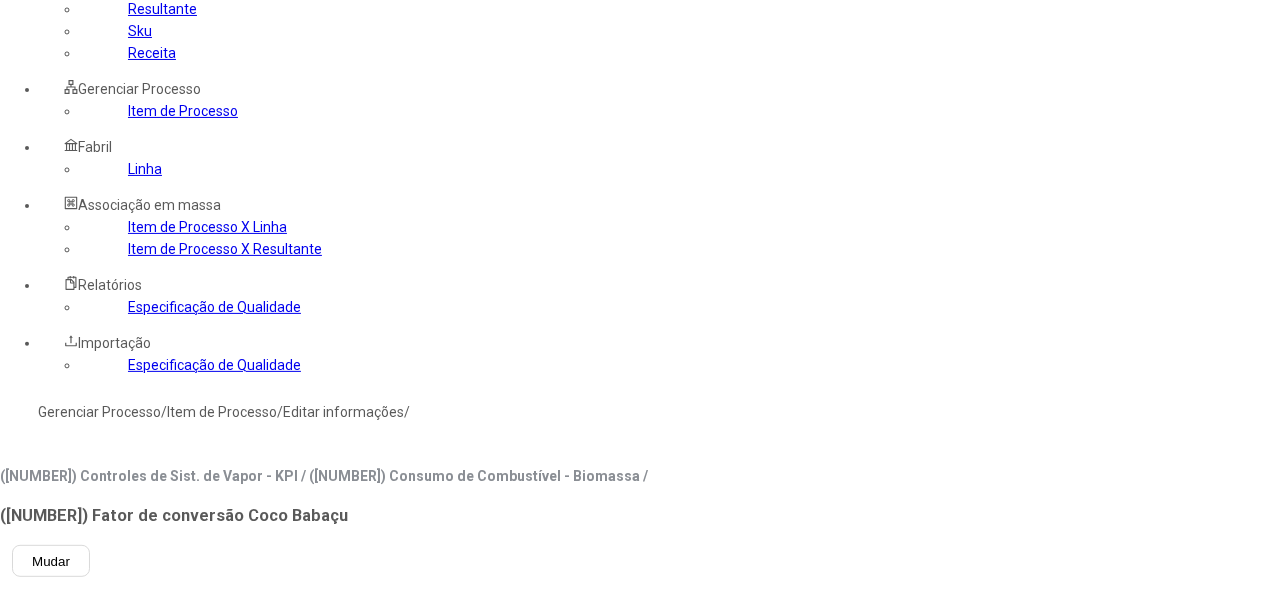 type on "*****" 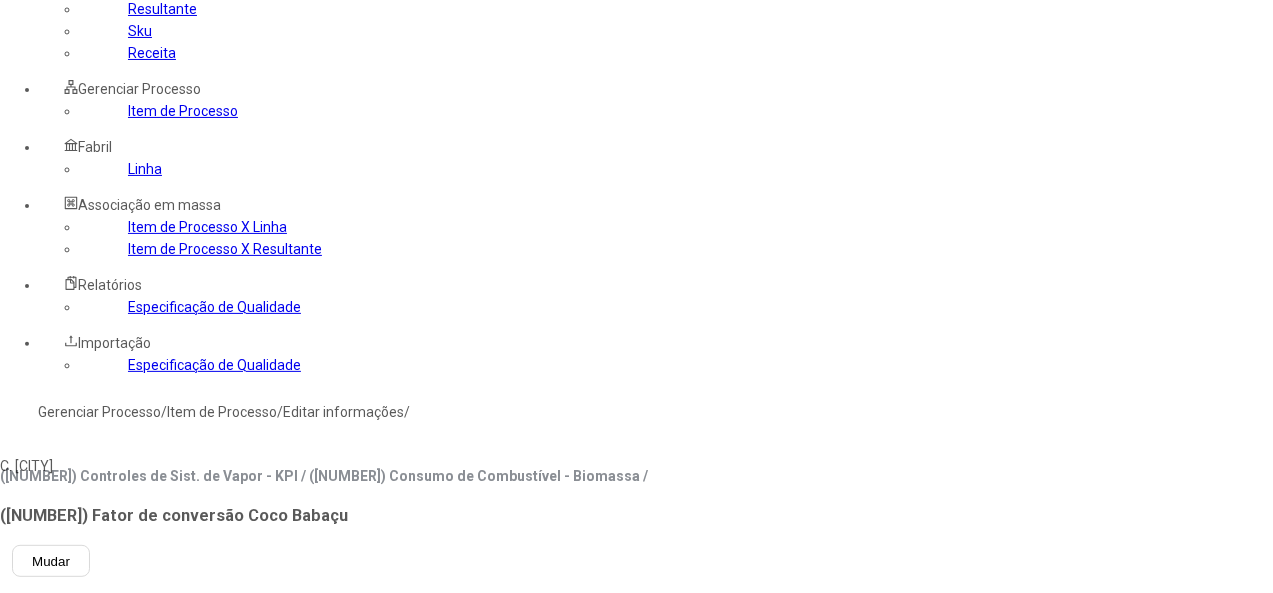type on "*****" 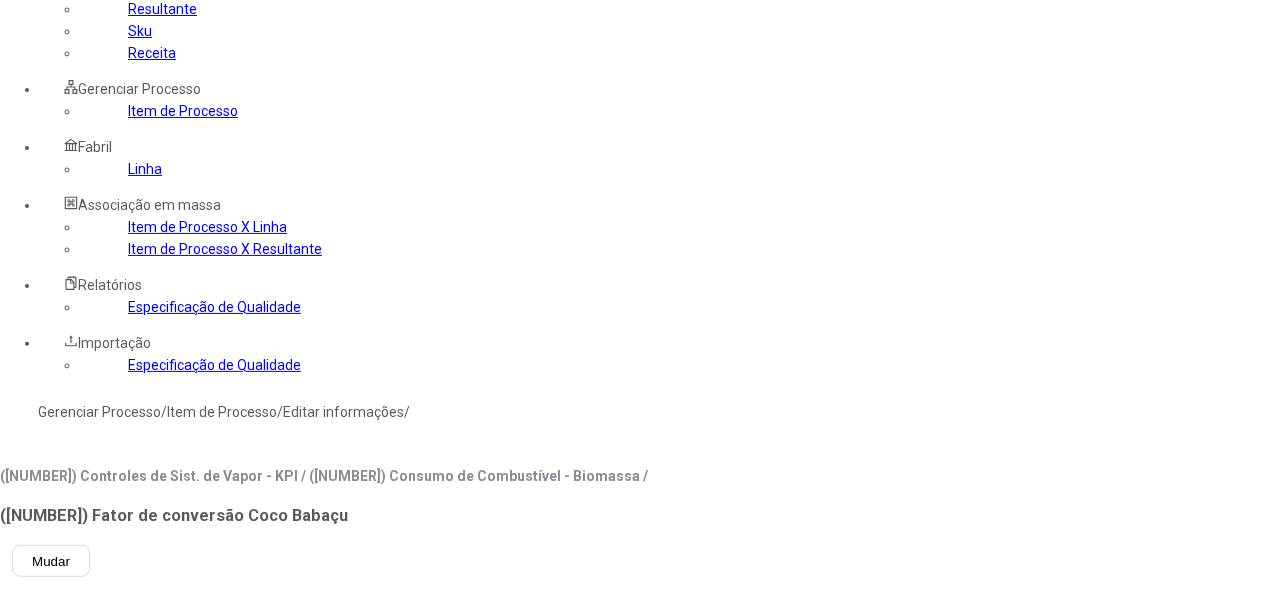 type on "***" 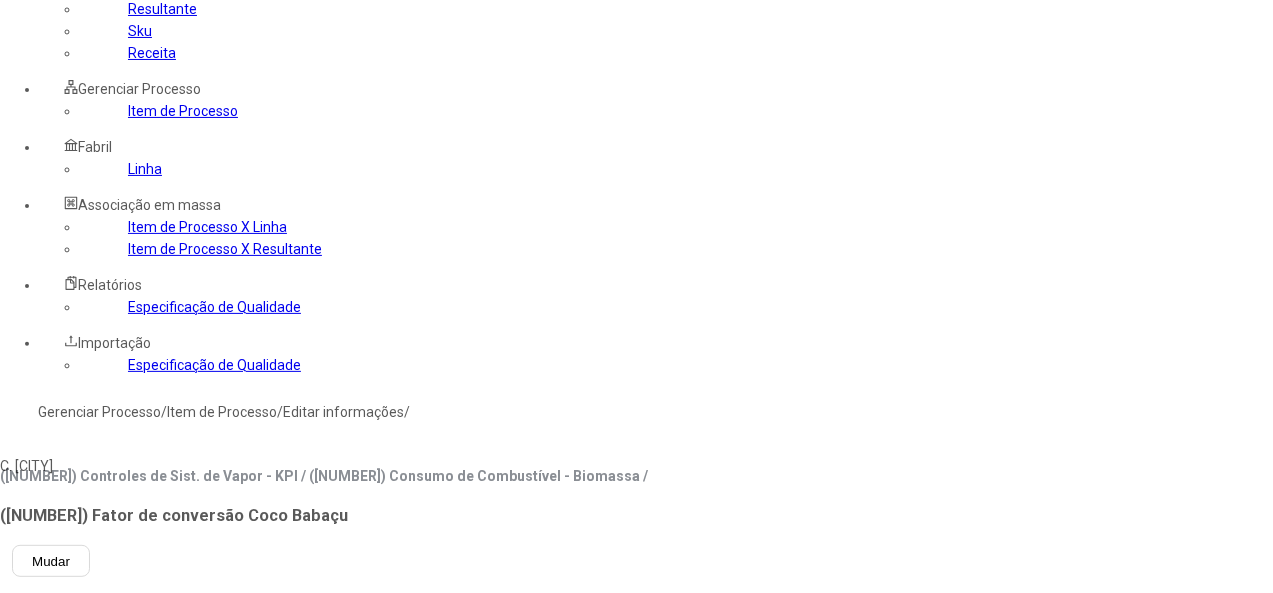 type on "****" 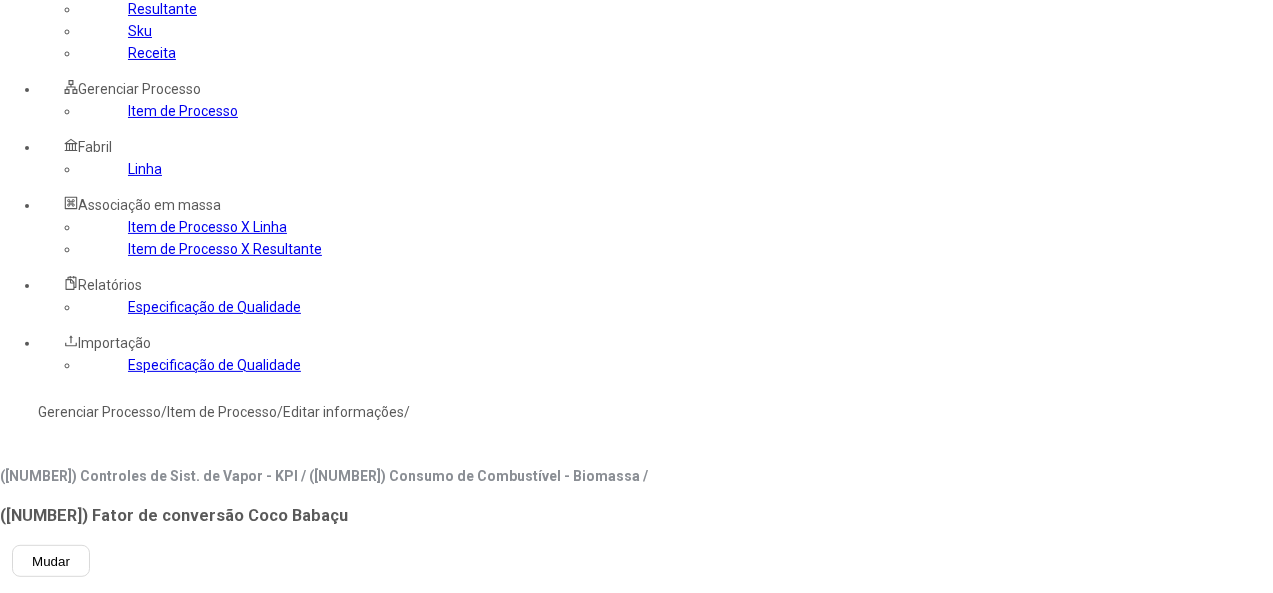 type on "***" 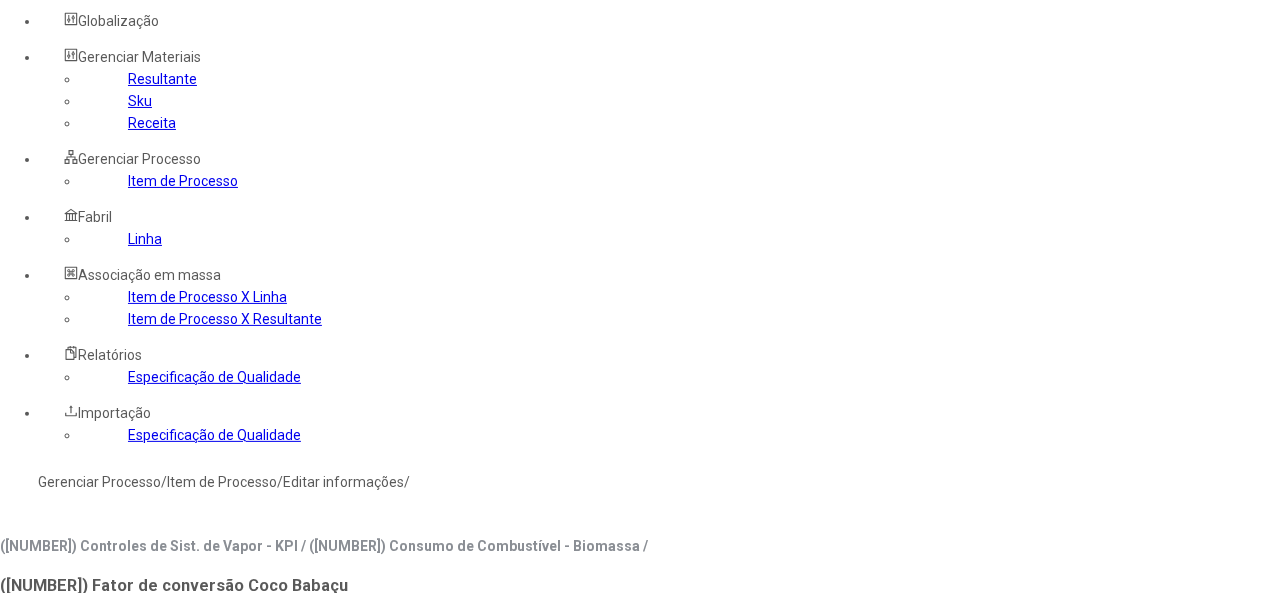 scroll, scrollTop: 0, scrollLeft: 0, axis: both 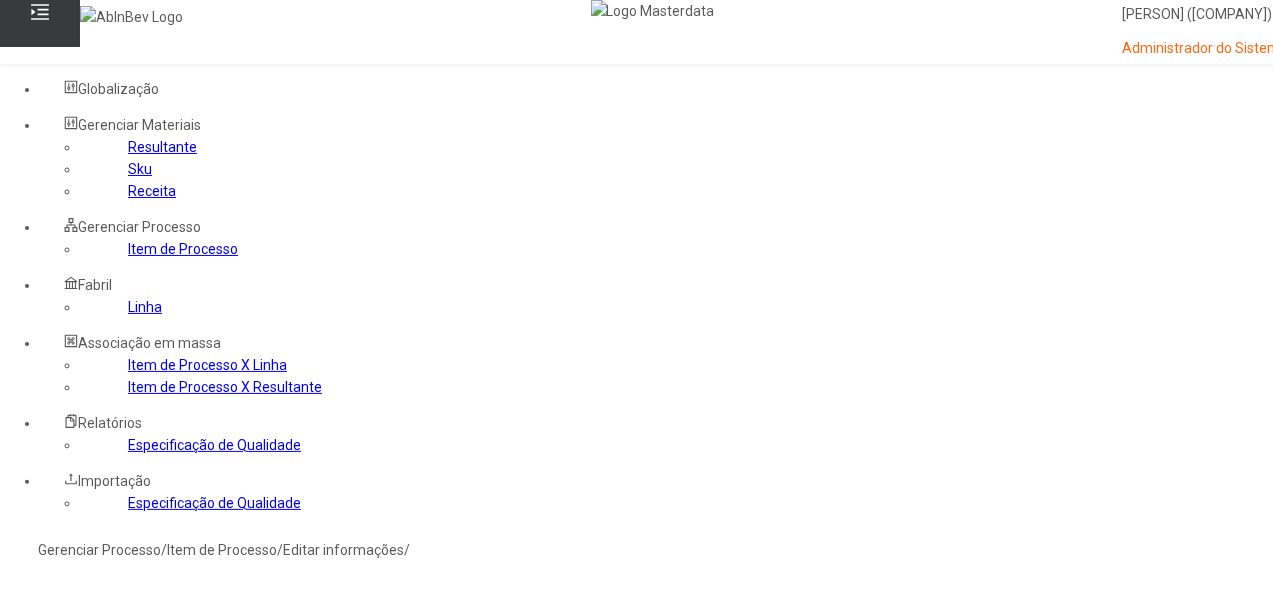click on "Item de Processo" 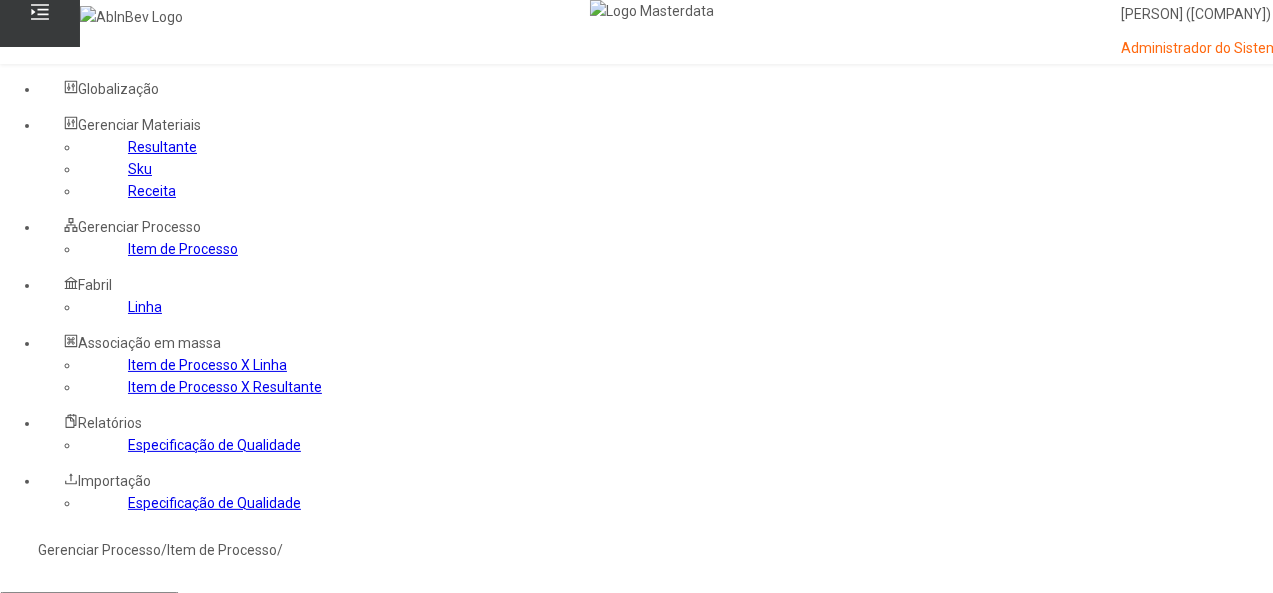click 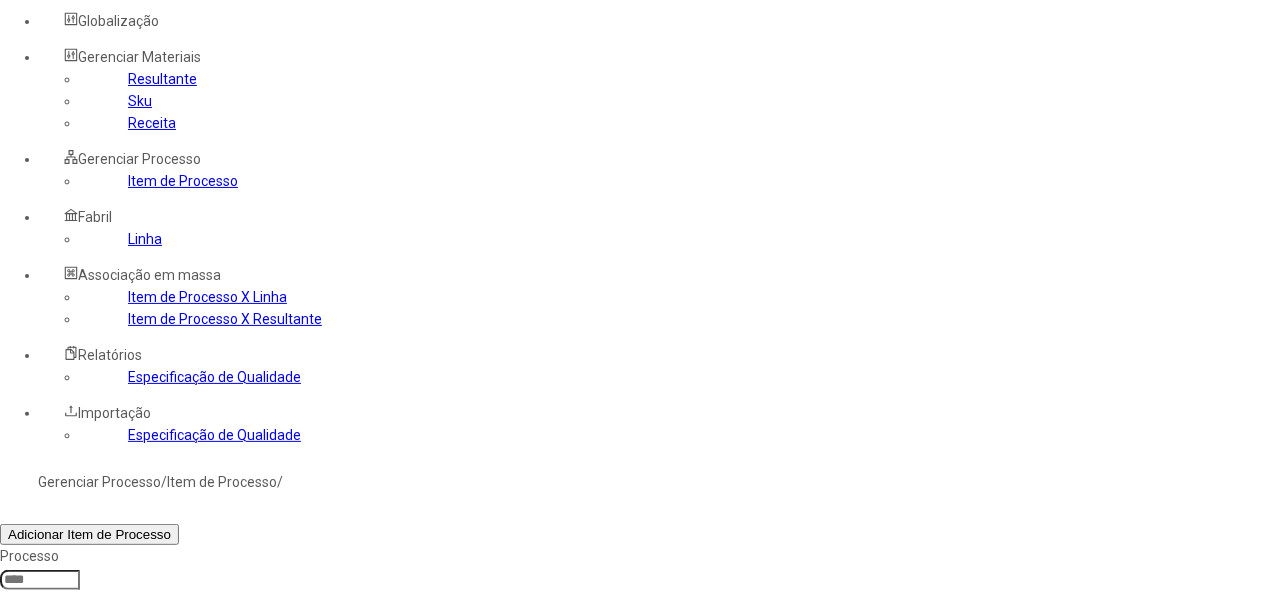 scroll, scrollTop: 100, scrollLeft: 0, axis: vertical 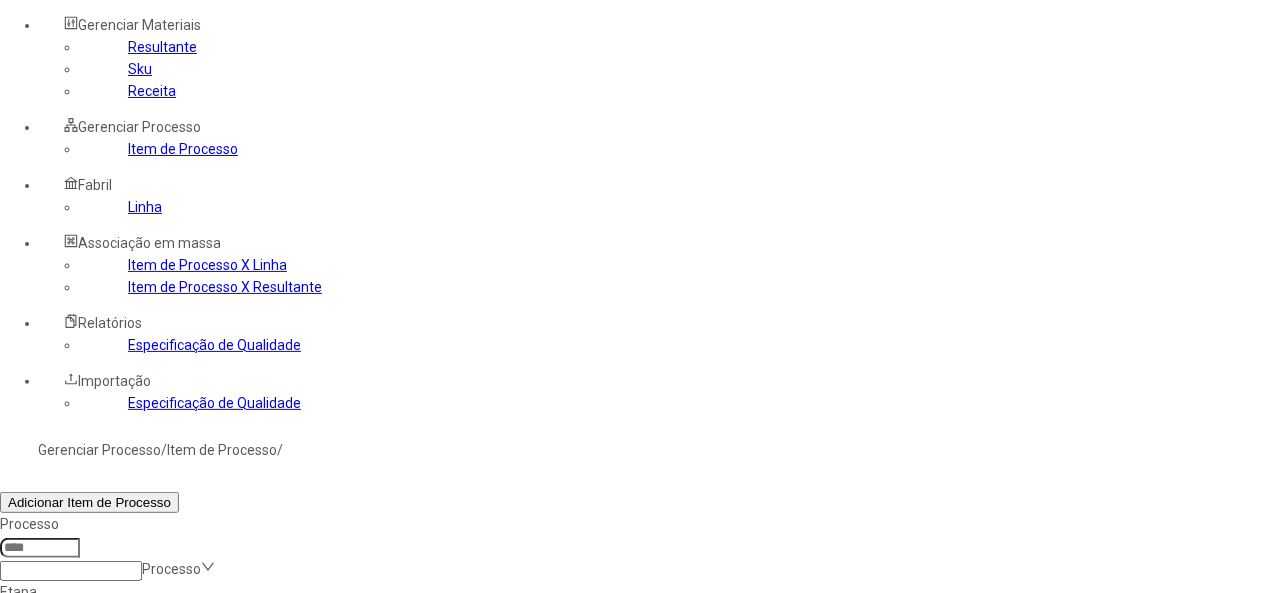 click on "Item de Processo" 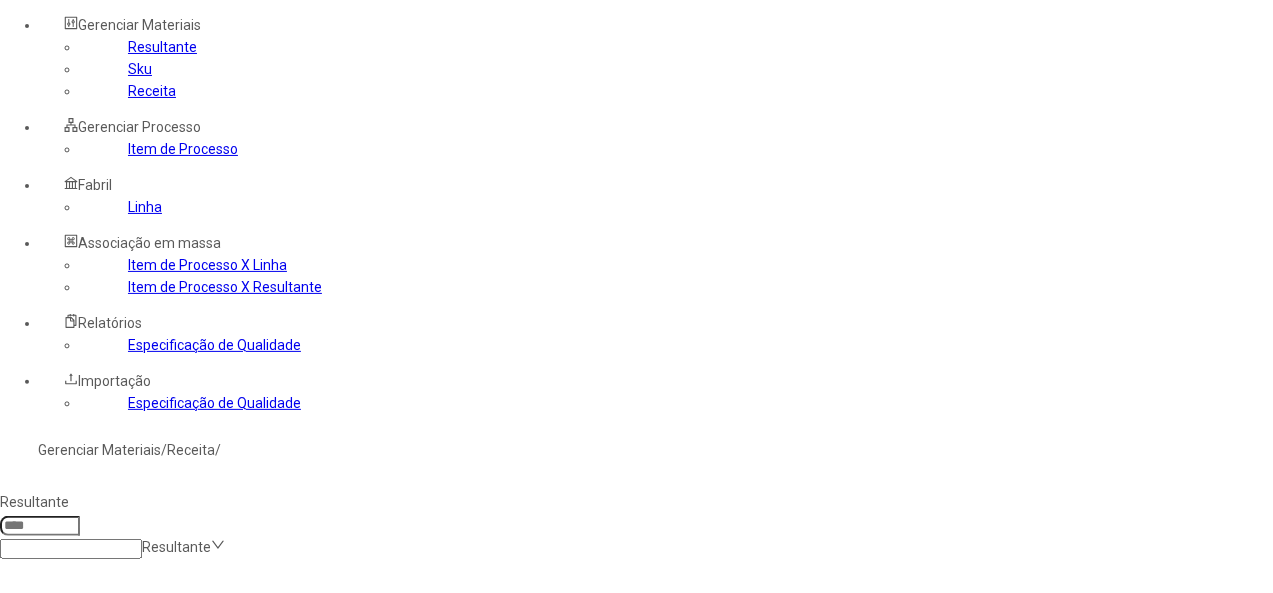click on "Item de Processo" 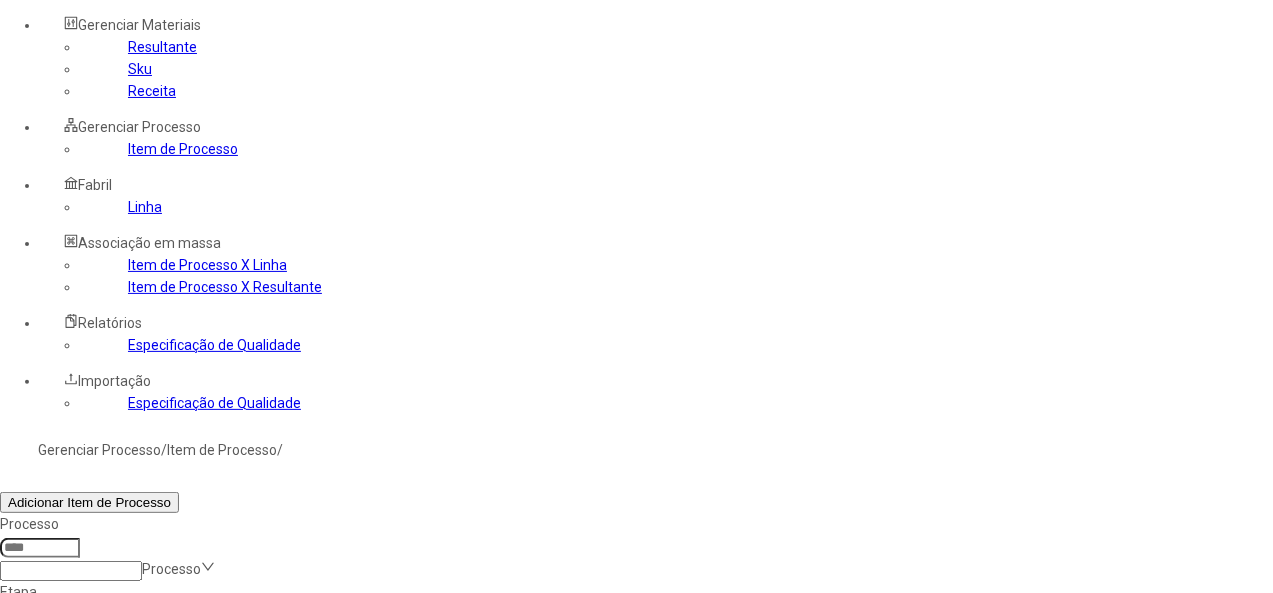 drag, startPoint x: 799, startPoint y: 226, endPoint x: 714, endPoint y: 9, distance: 233.05363 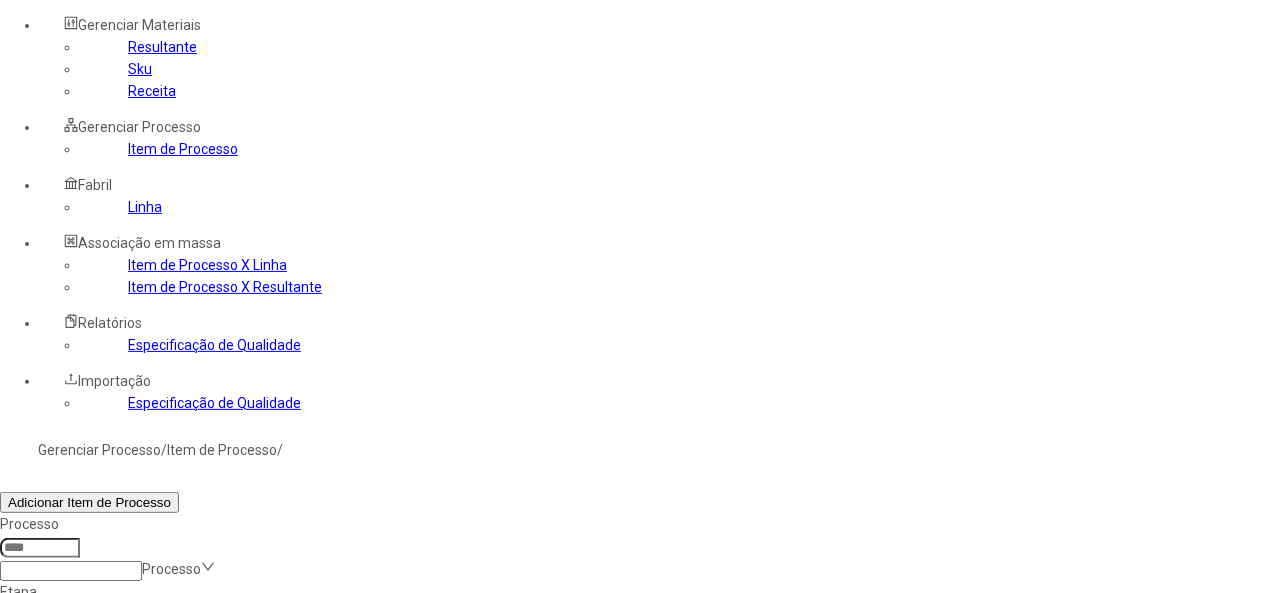 click on "Filtrar" 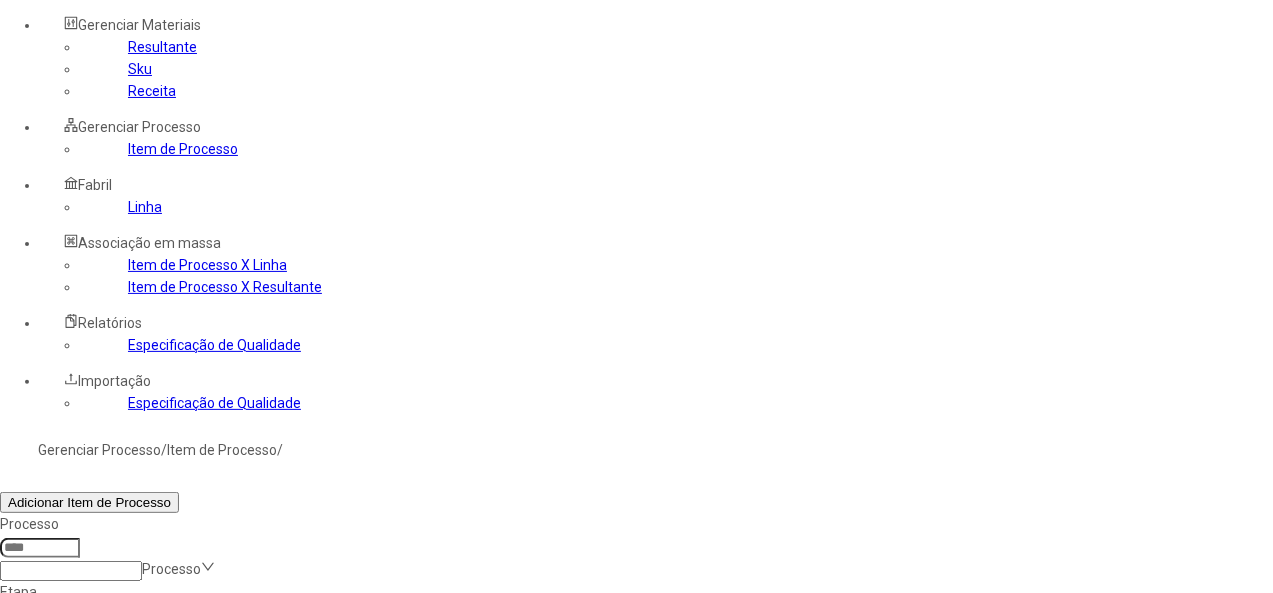 drag, startPoint x: 852, startPoint y: 232, endPoint x: 713, endPoint y: 243, distance: 139.43457 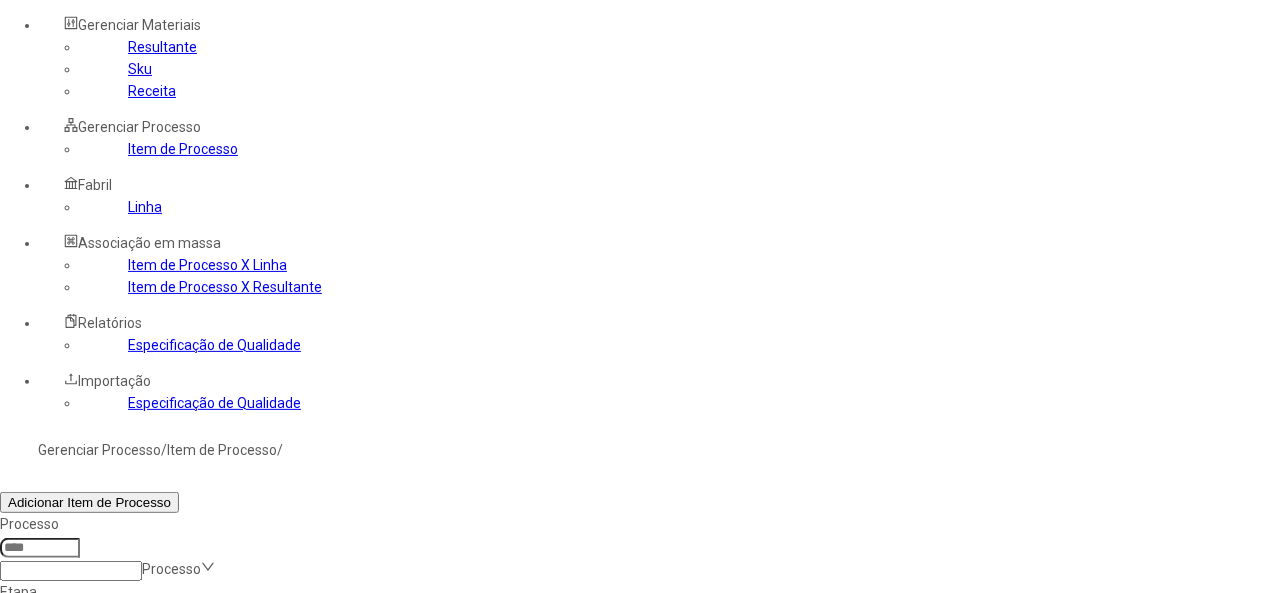 type on "*****" 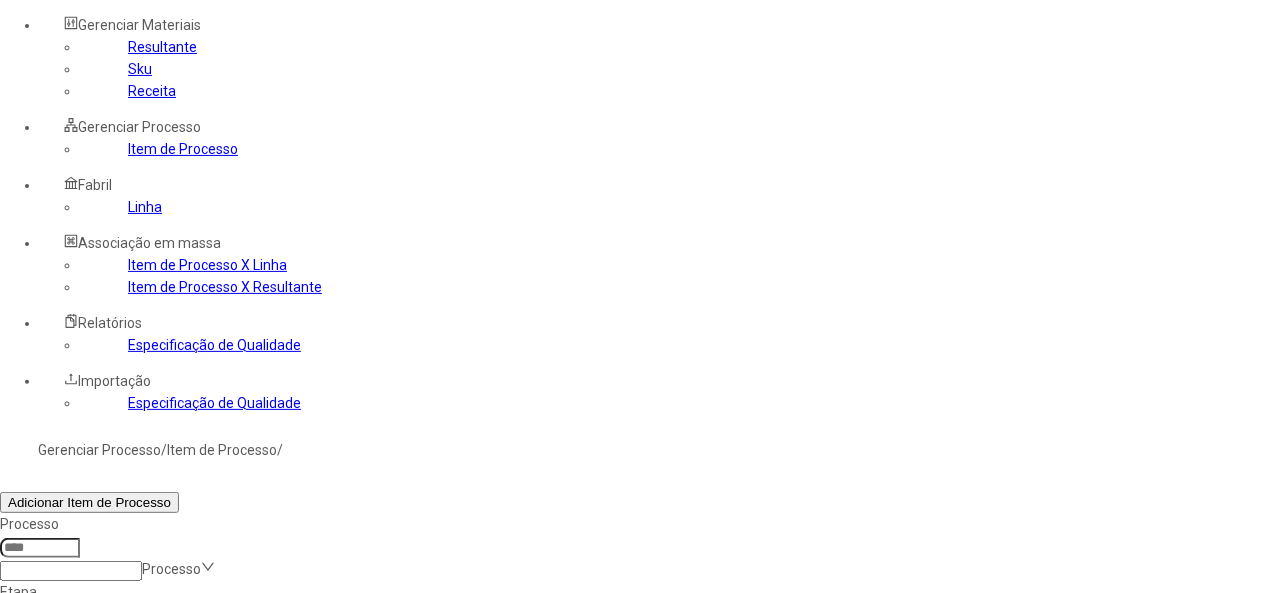 click on "Filtrar" 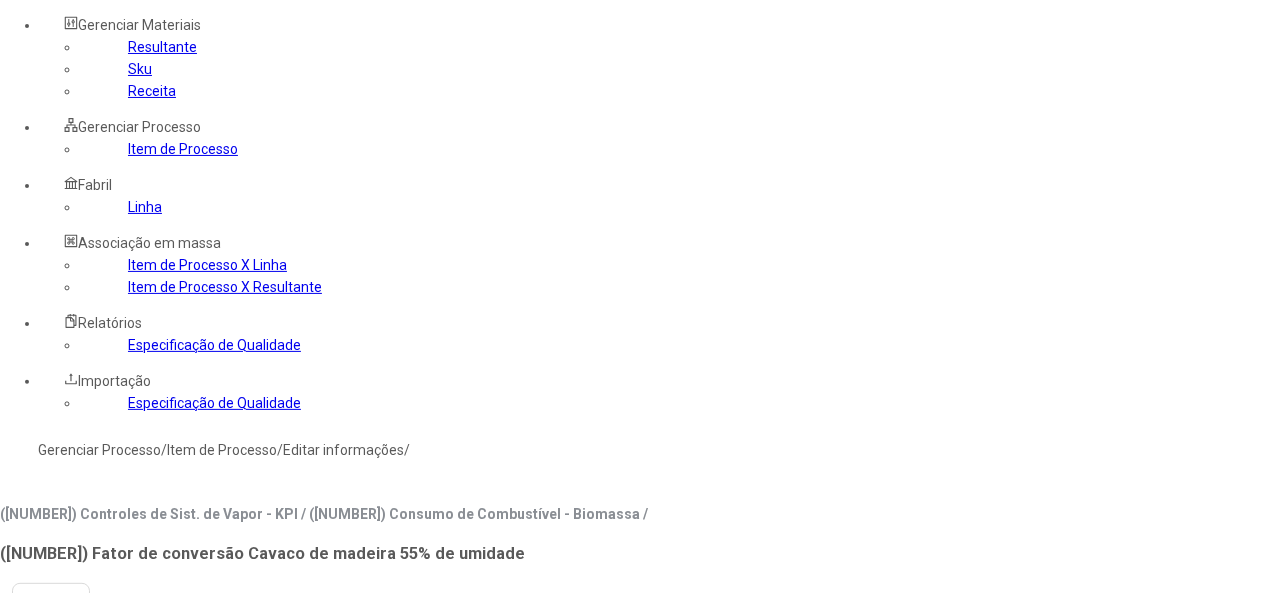 type on "****" 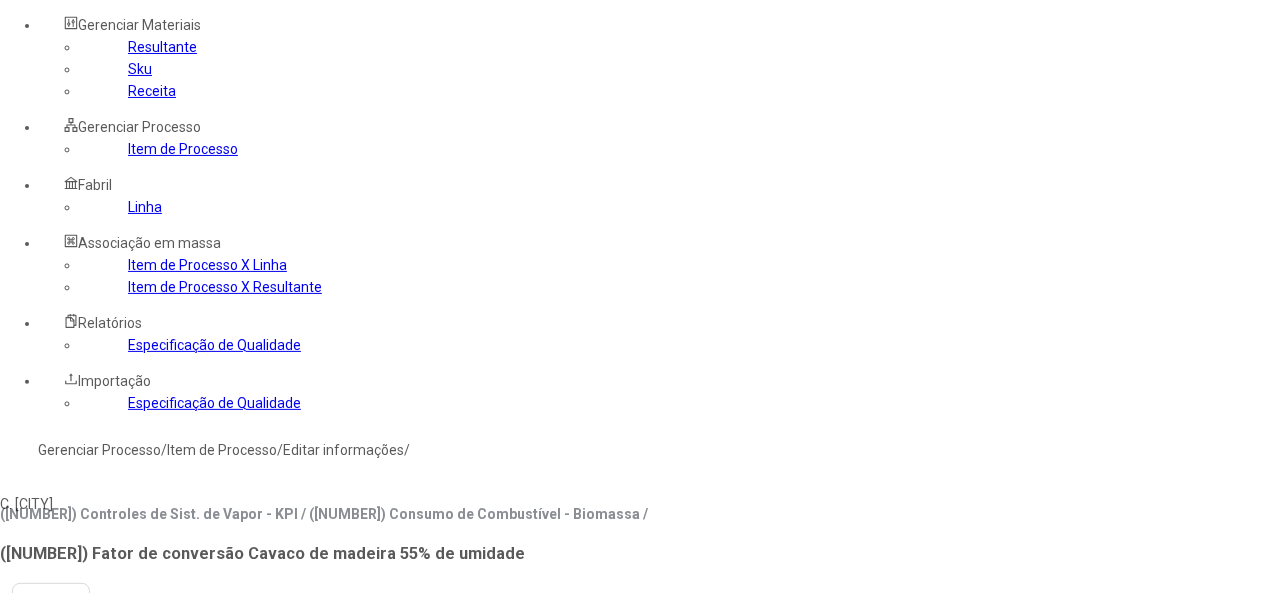 type on "******" 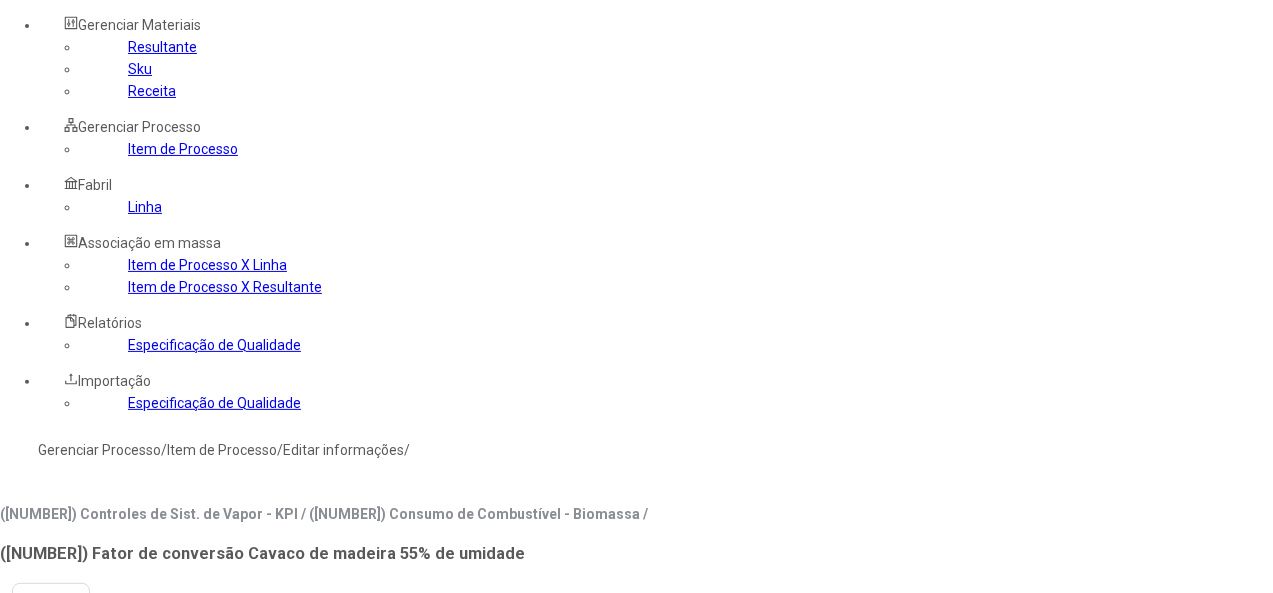 type on "***" 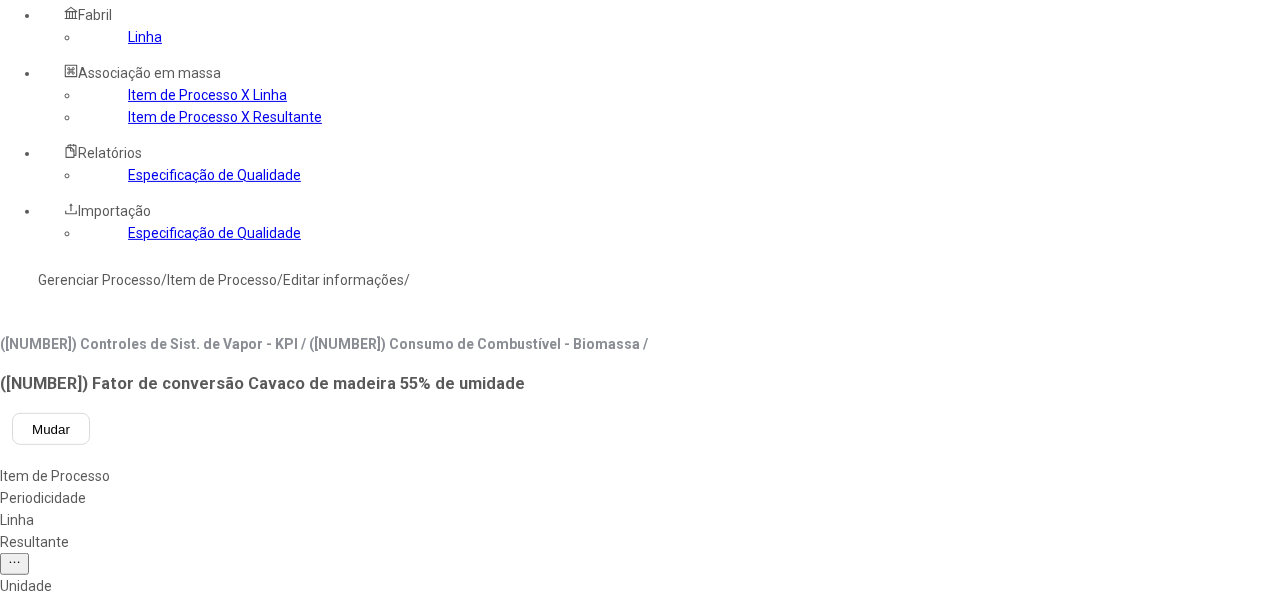 scroll, scrollTop: 300, scrollLeft: 0, axis: vertical 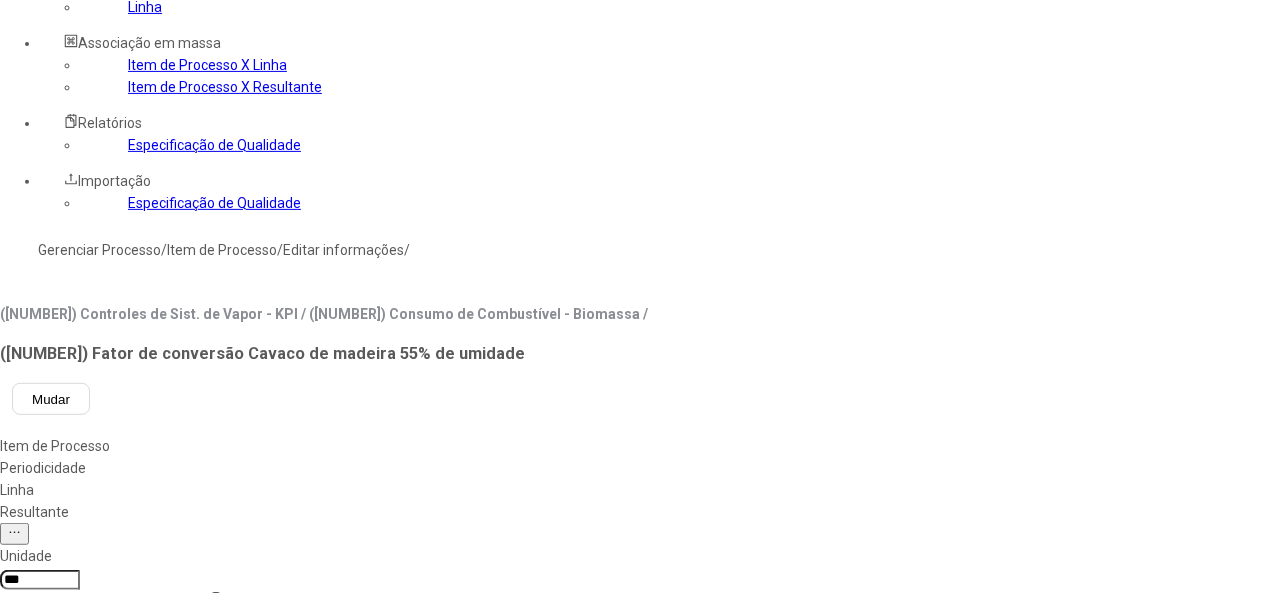 click 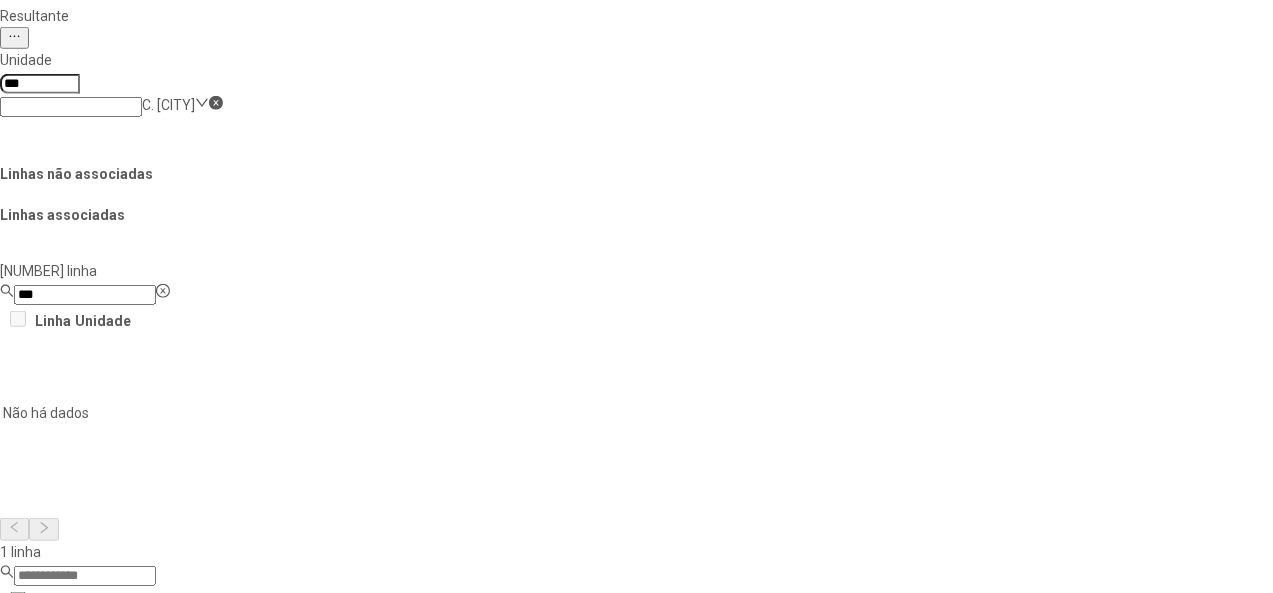 scroll, scrollTop: 800, scrollLeft: 0, axis: vertical 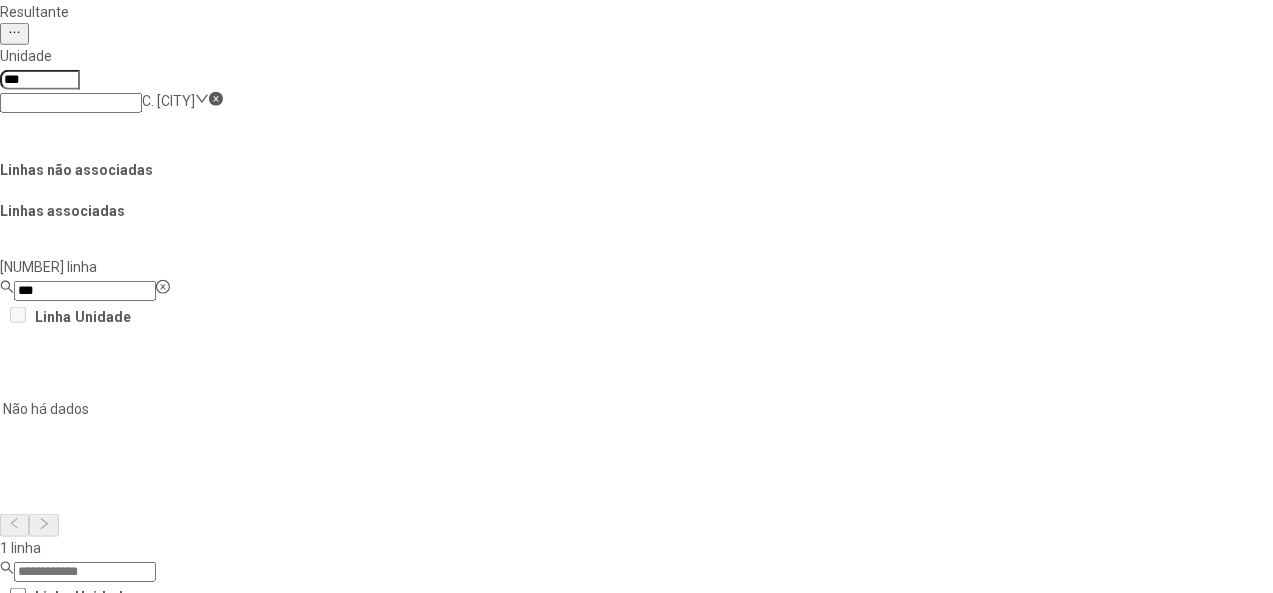 click on "Salvar Alterações" 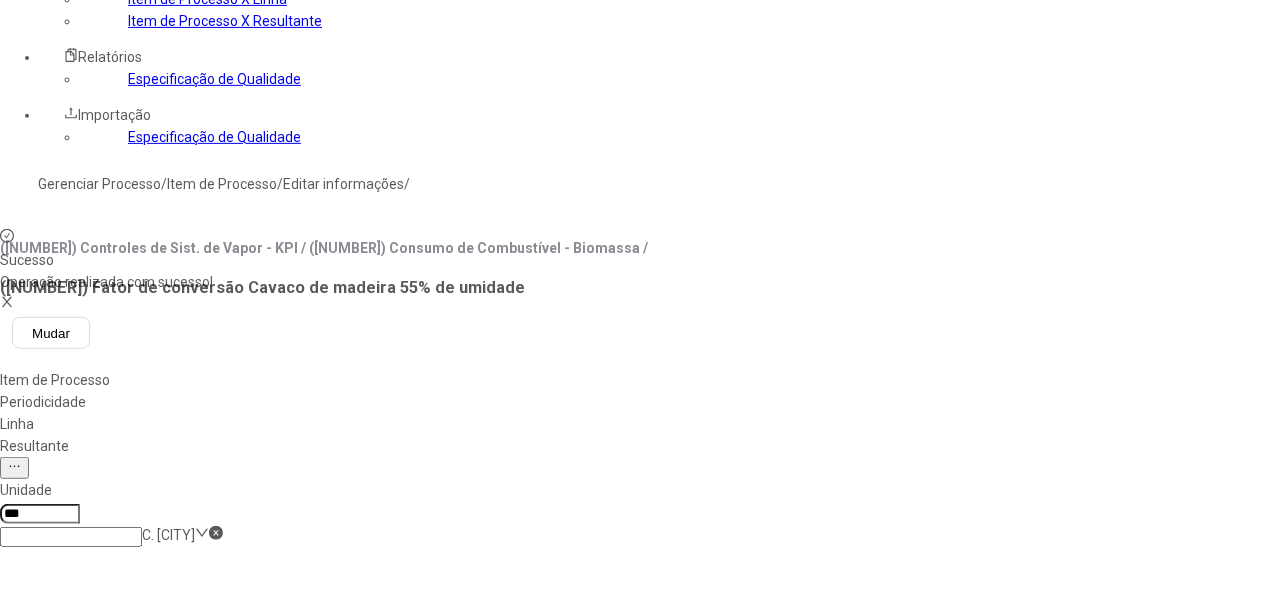 scroll, scrollTop: 160, scrollLeft: 0, axis: vertical 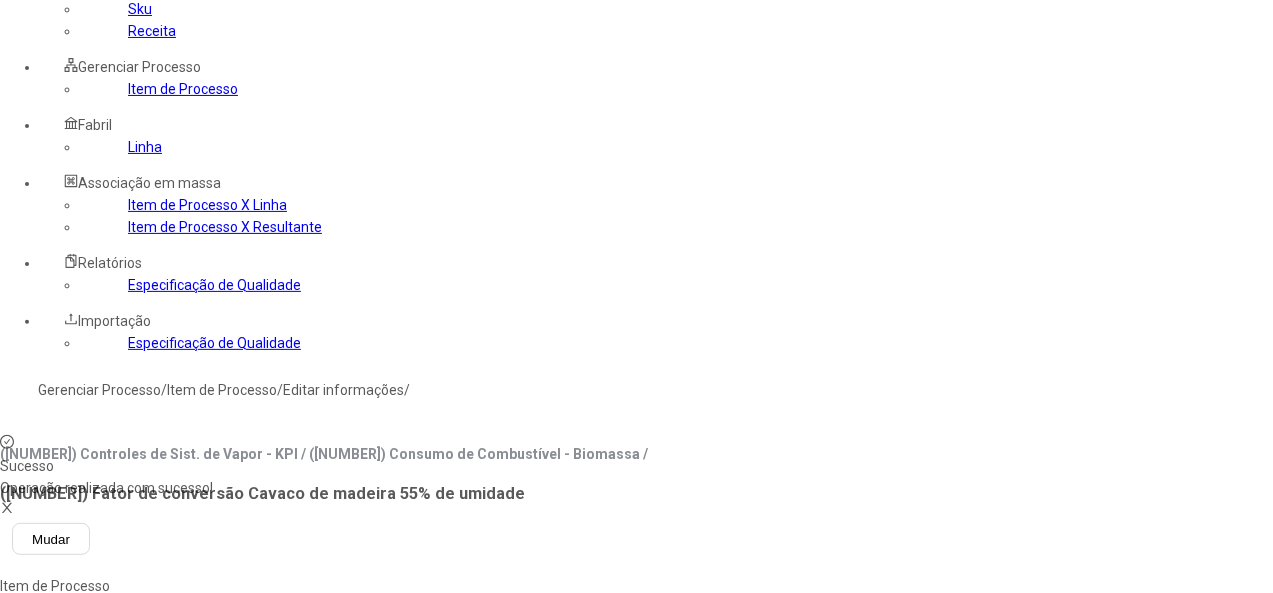 click on "Resultante" 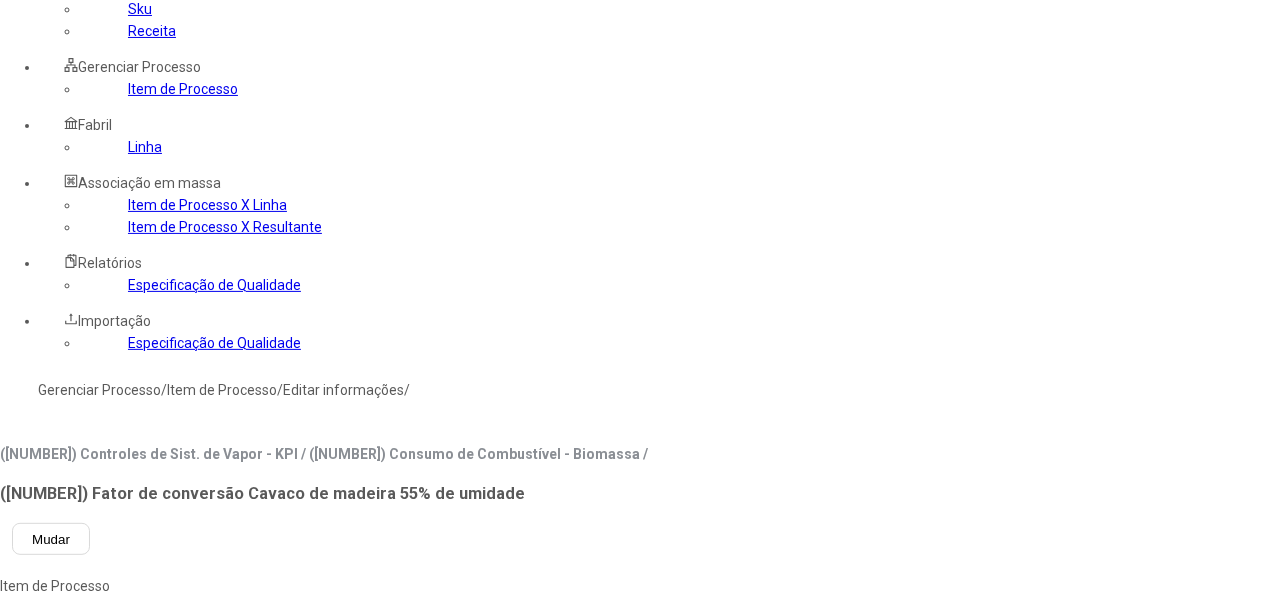 click 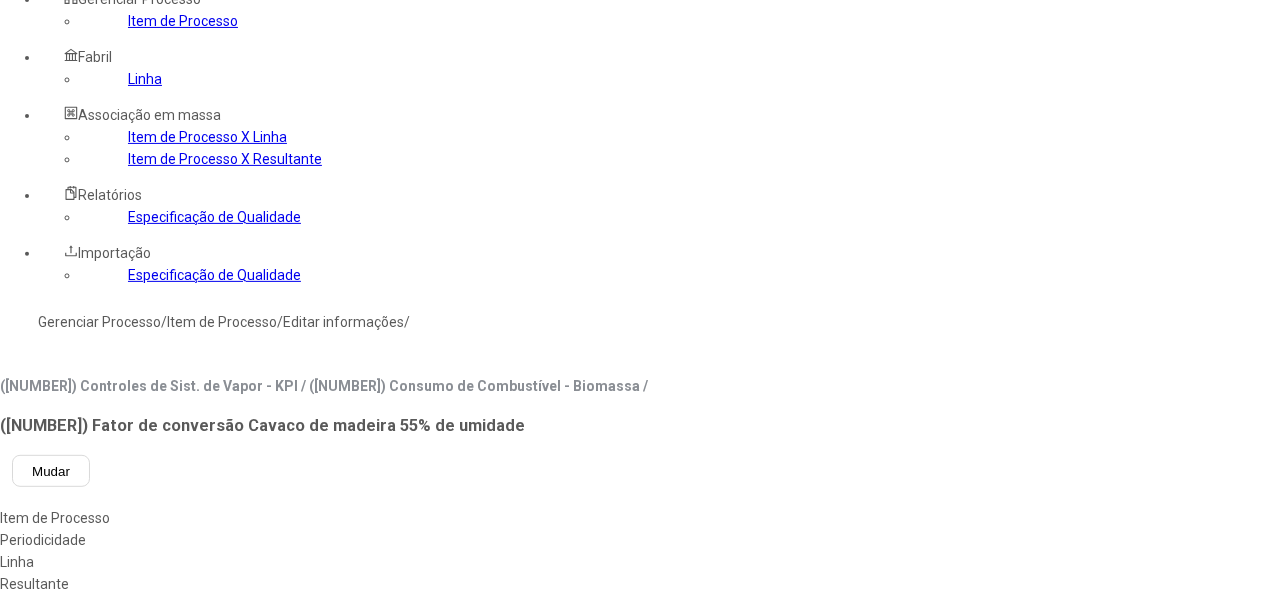 scroll, scrollTop: 260, scrollLeft: 0, axis: vertical 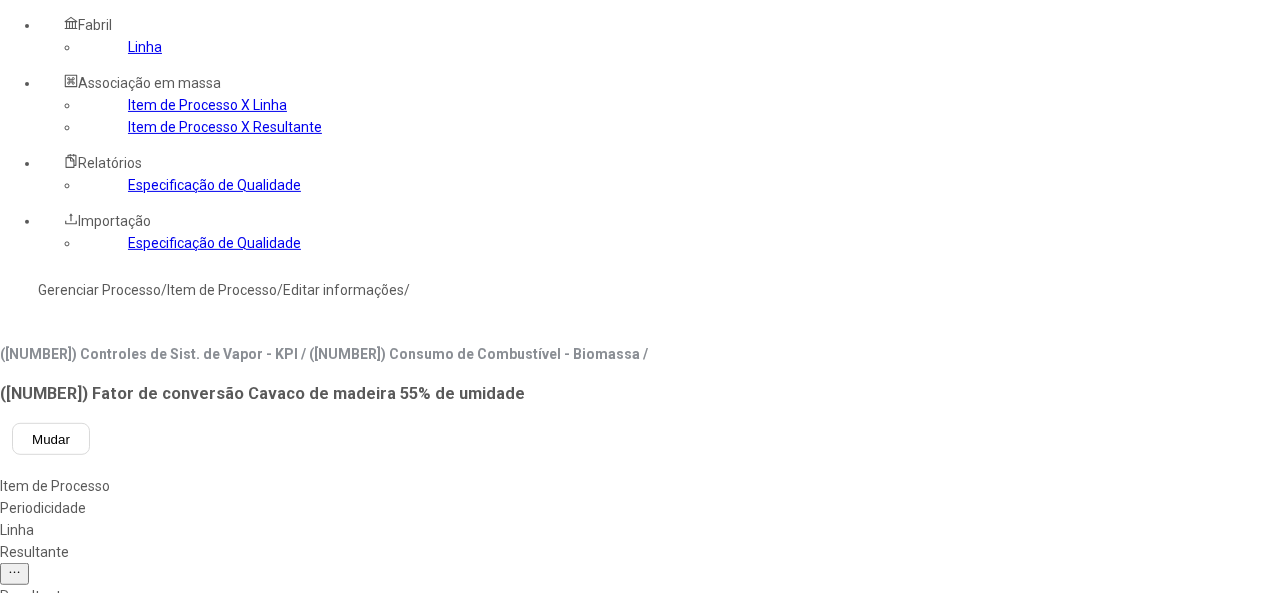 click on "[NUMBER]/[NUMBER] resultante  selecionada **** Código Resultante Marca [NUMBER] Vapor AGUA DA GUARDA S/GÁS  0 resultante  Código Resultante Marca  Não há dados" 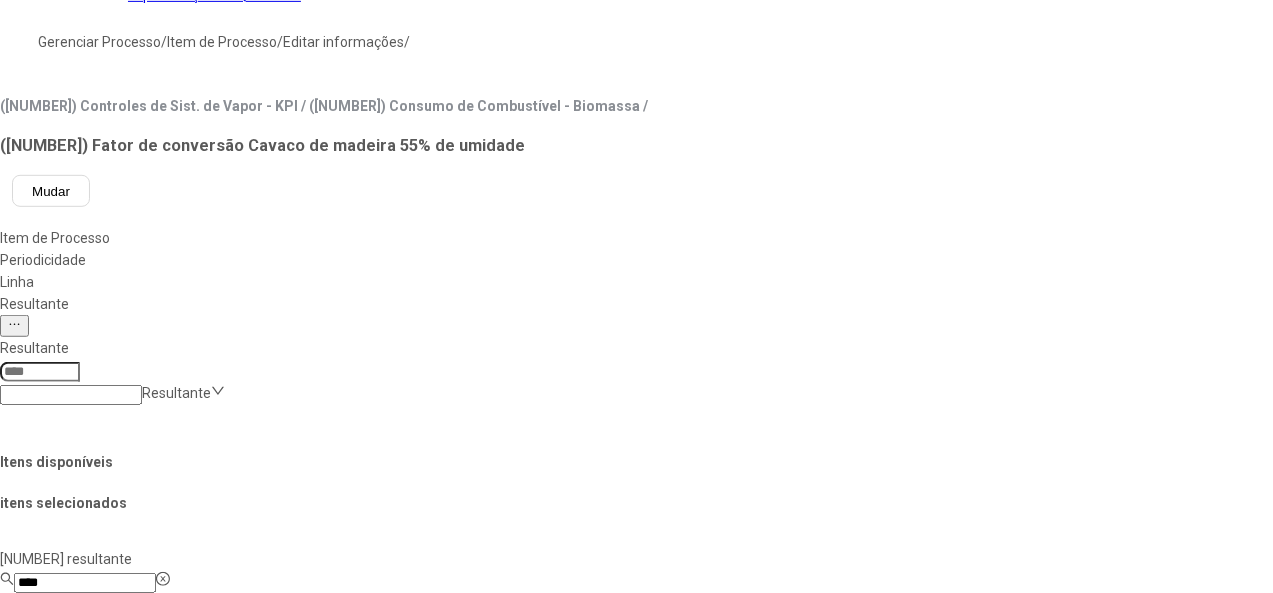 scroll, scrollTop: 828, scrollLeft: 0, axis: vertical 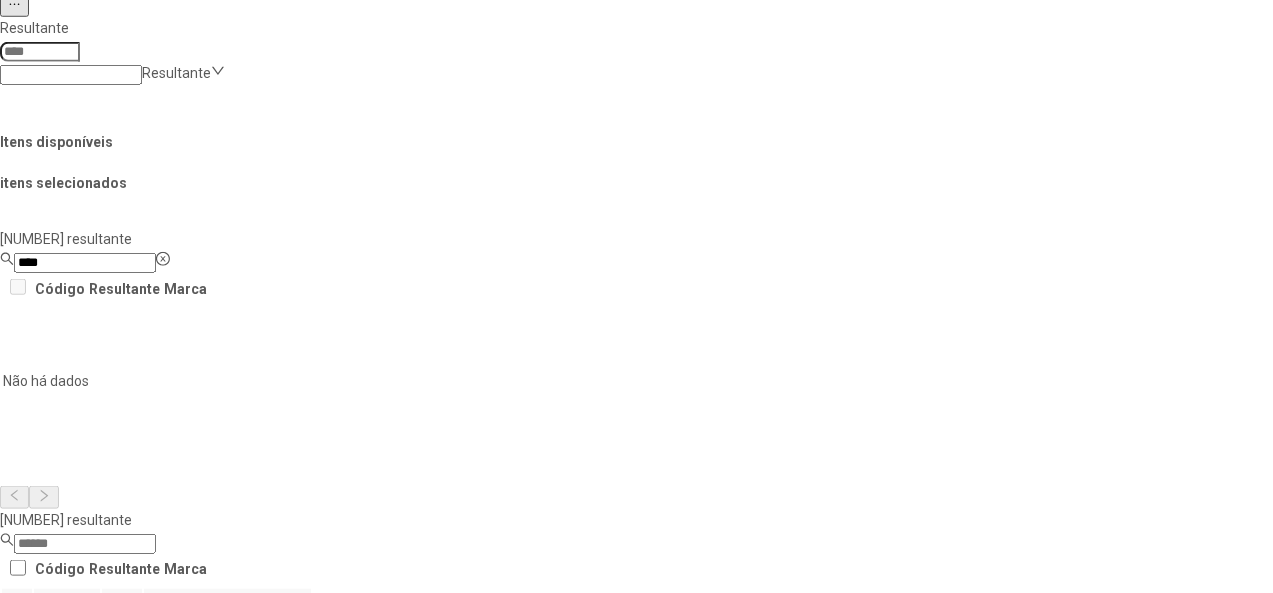 click on "Concluir associação" at bounding box center [124, 971] 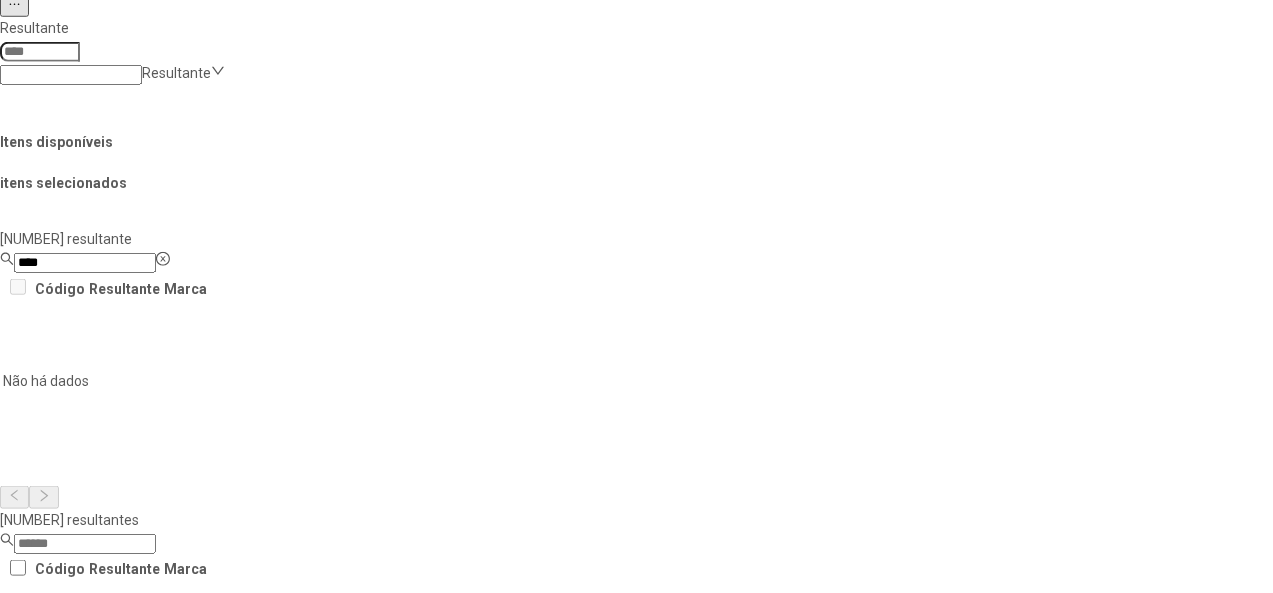 scroll, scrollTop: 764, scrollLeft: 0, axis: vertical 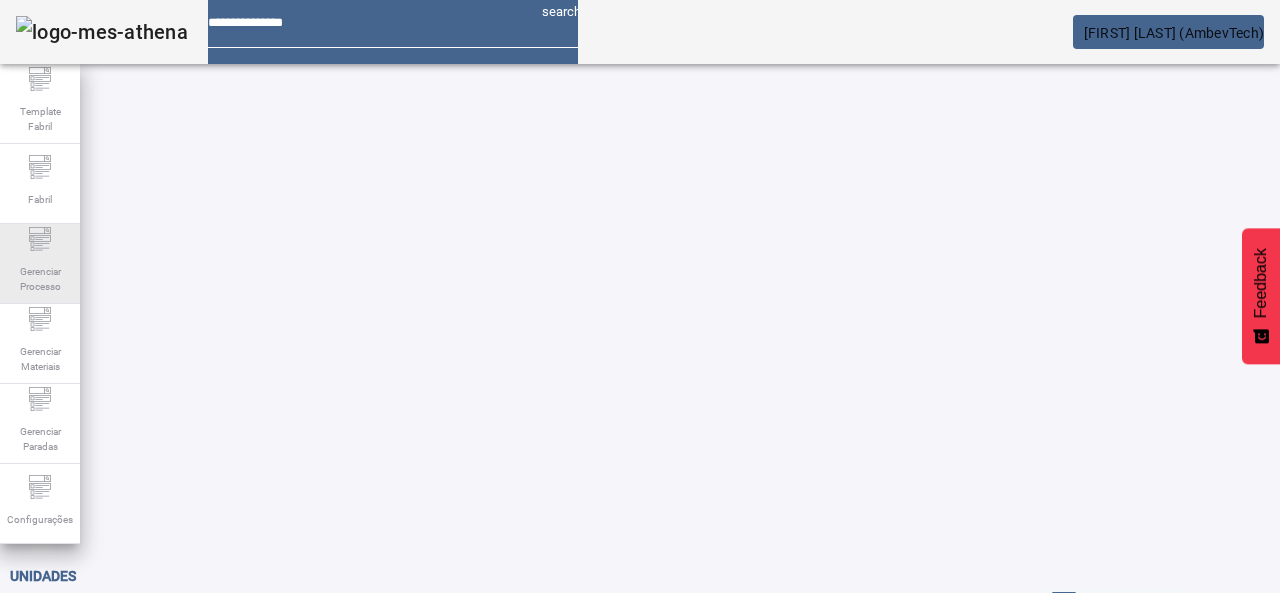 click on "Gerenciar Processo" 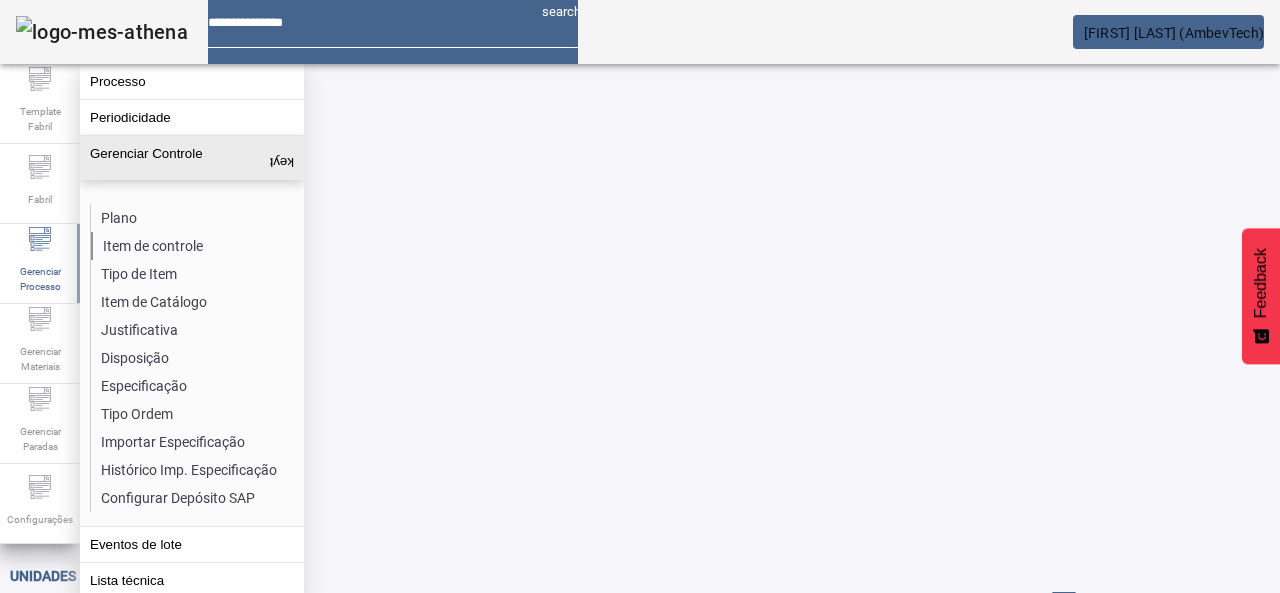click on "Item de controle" 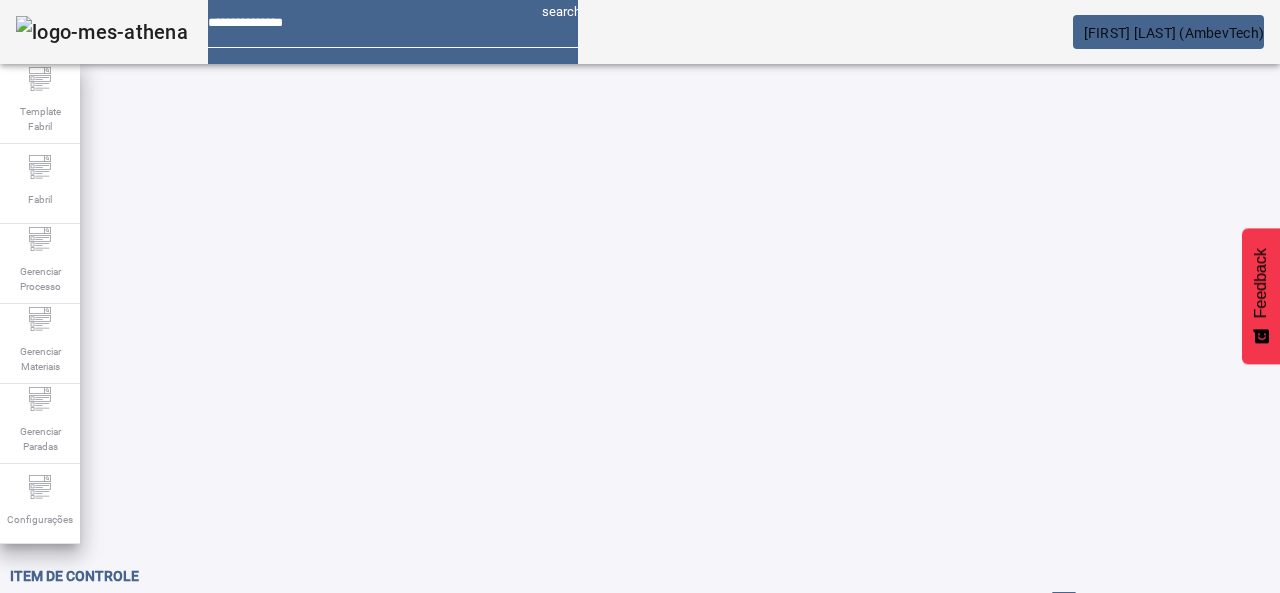 drag, startPoint x: 1202, startPoint y: 119, endPoint x: 530, endPoint y: 127, distance: 672.0476 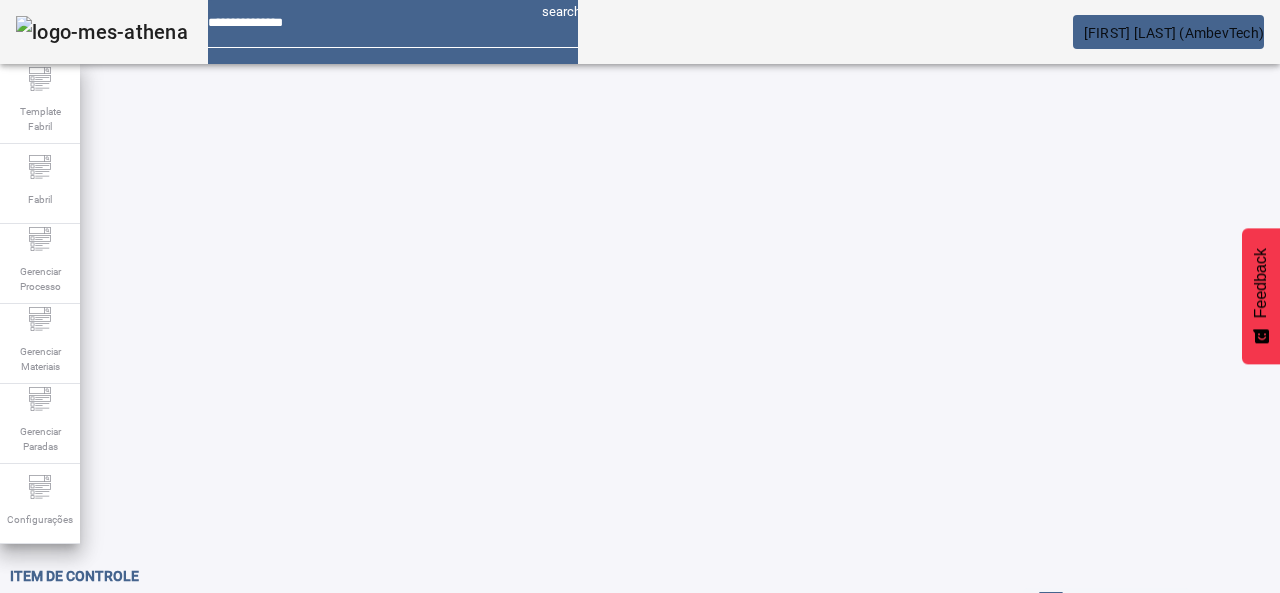 click on "FECHAR FILTROS  Pesquise por Código  Pesquise por descrição  Pesquise por tipo item controle LIMPAR FILTRAR" 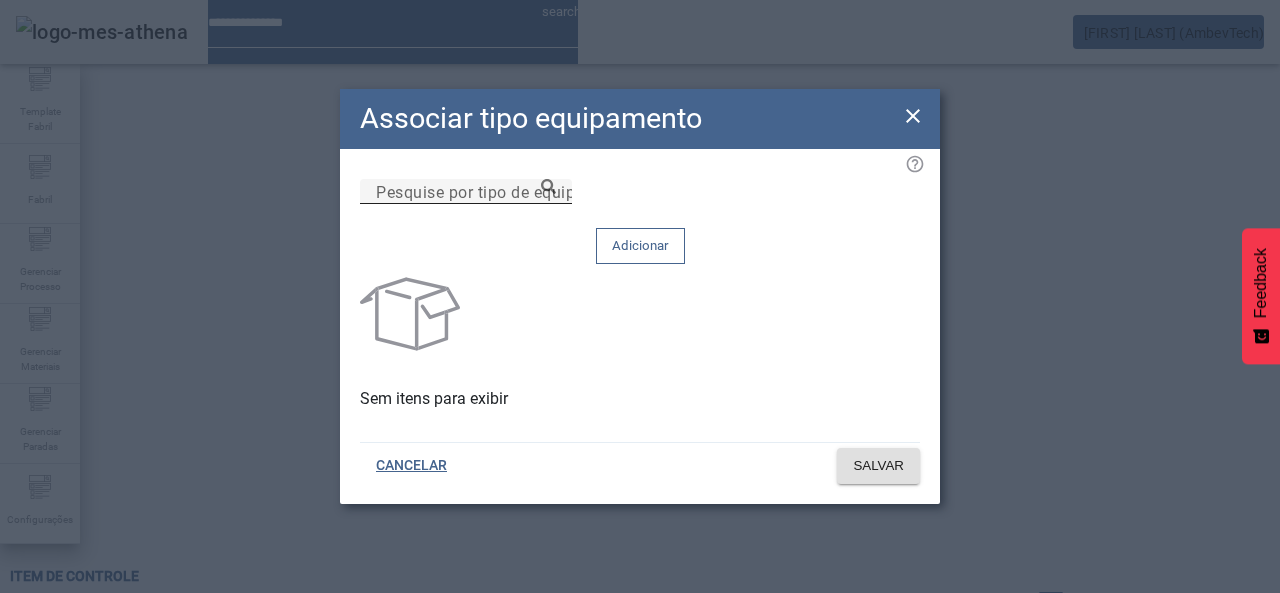 click on "Pesquise por tipo de equipamento" at bounding box center [466, 192] 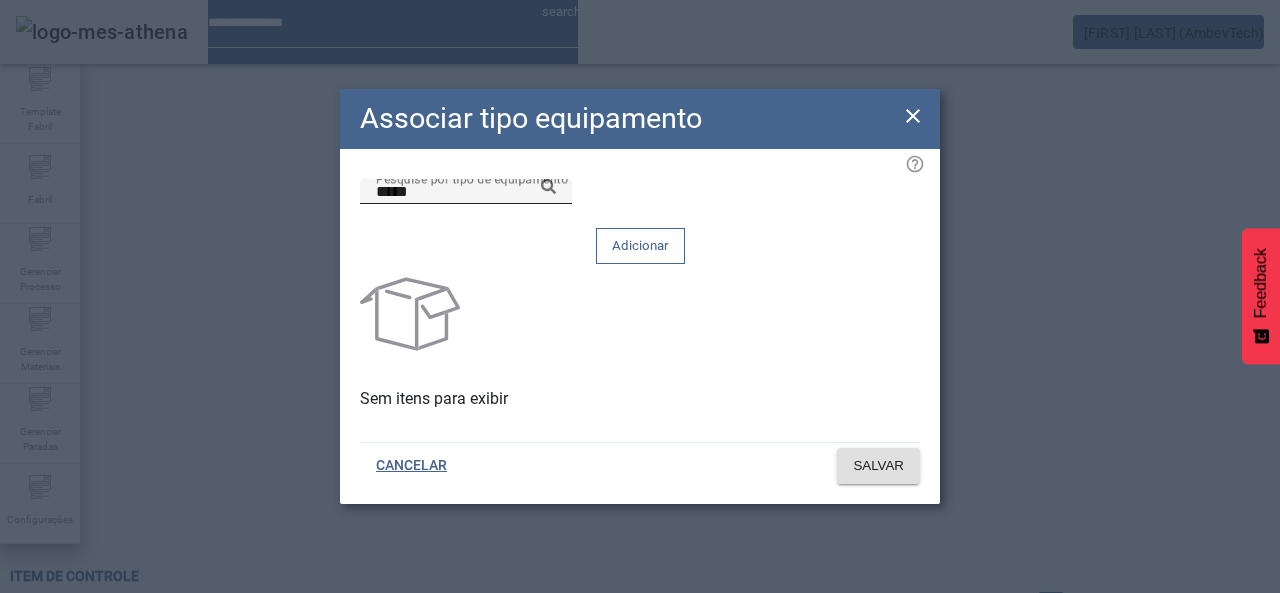 click 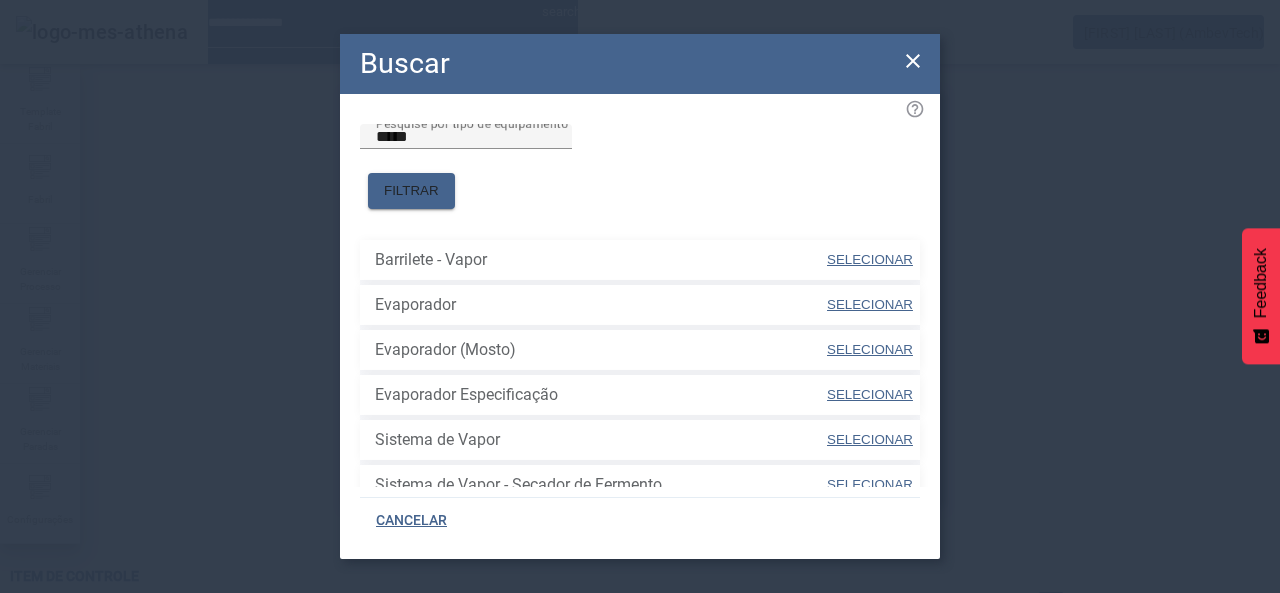 click on "SELECIONAR" at bounding box center [870, 439] 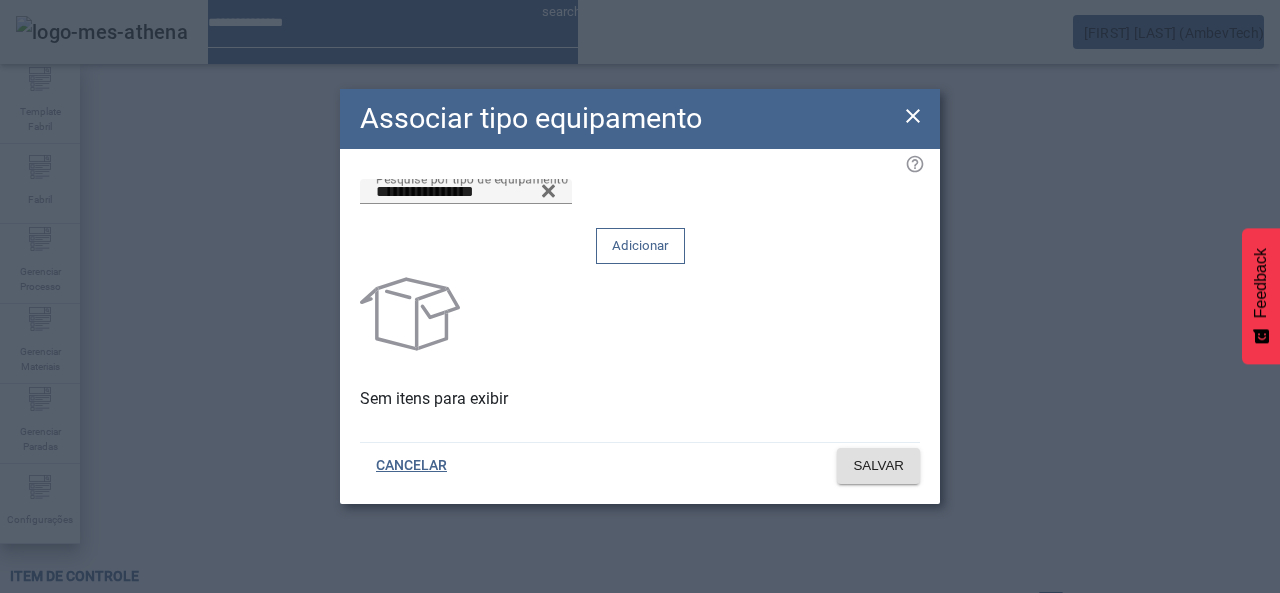 click on "Adicionar" 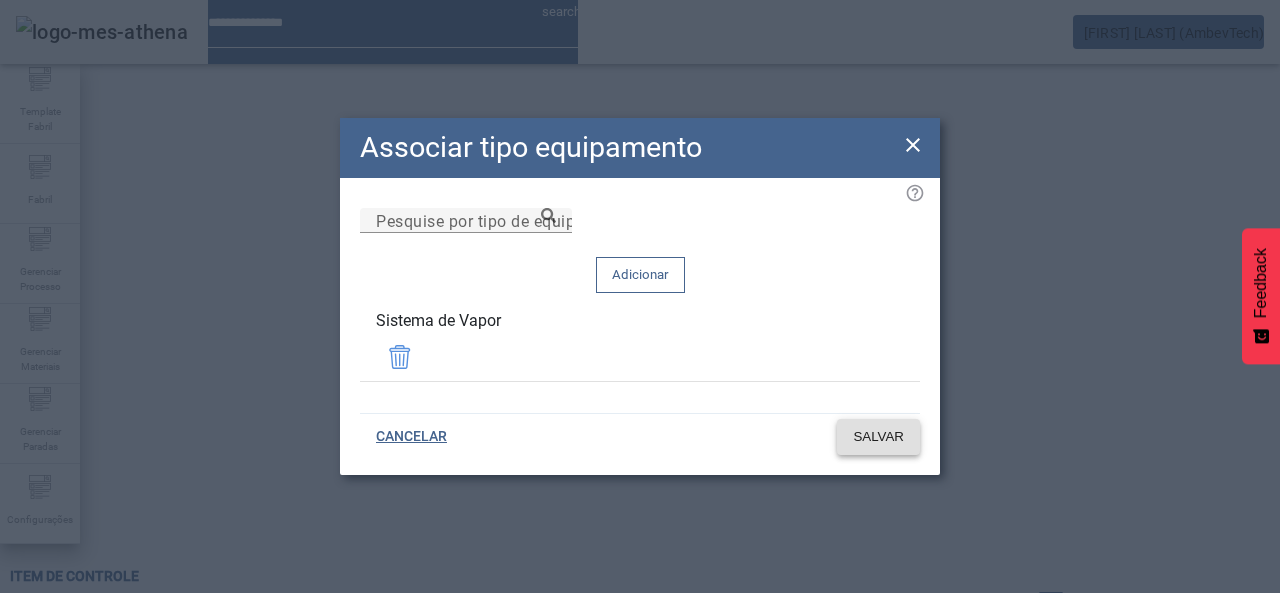 click on "SALVAR" 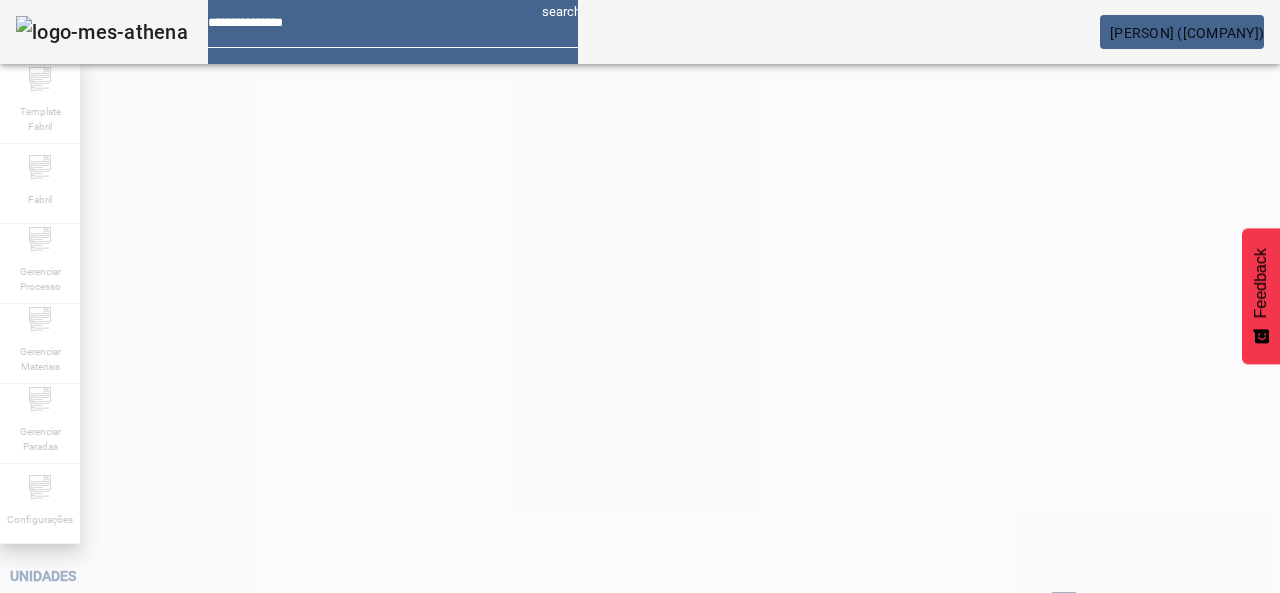 scroll, scrollTop: 0, scrollLeft: 0, axis: both 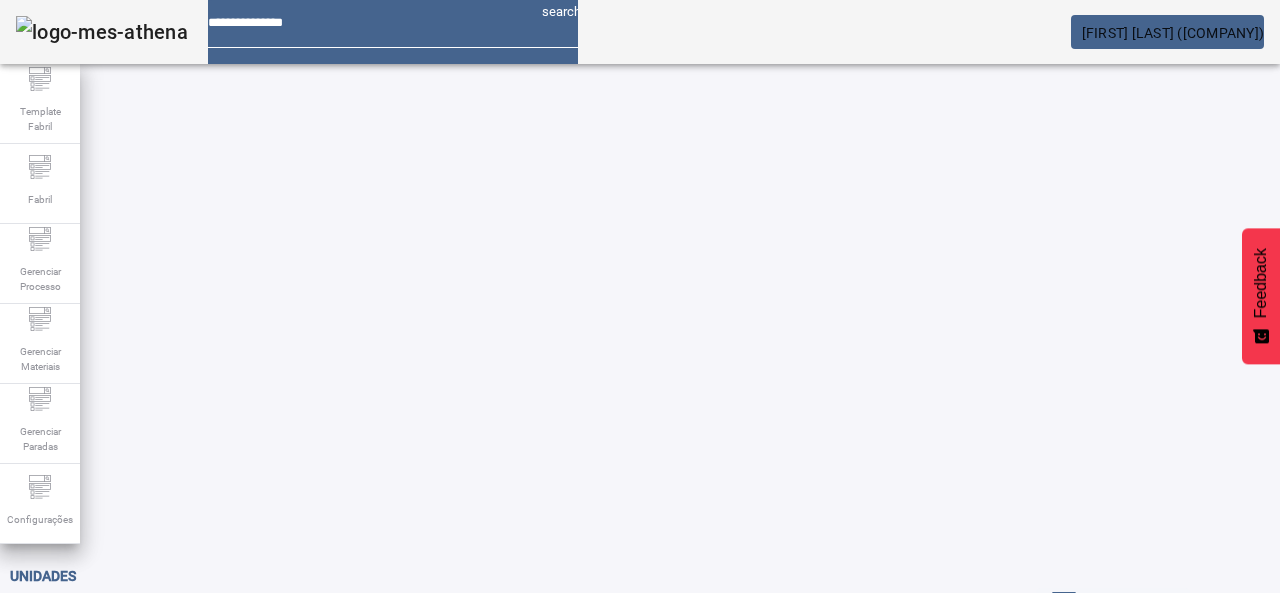 click on "[FIRST] [LAST] (AmbevTech)" 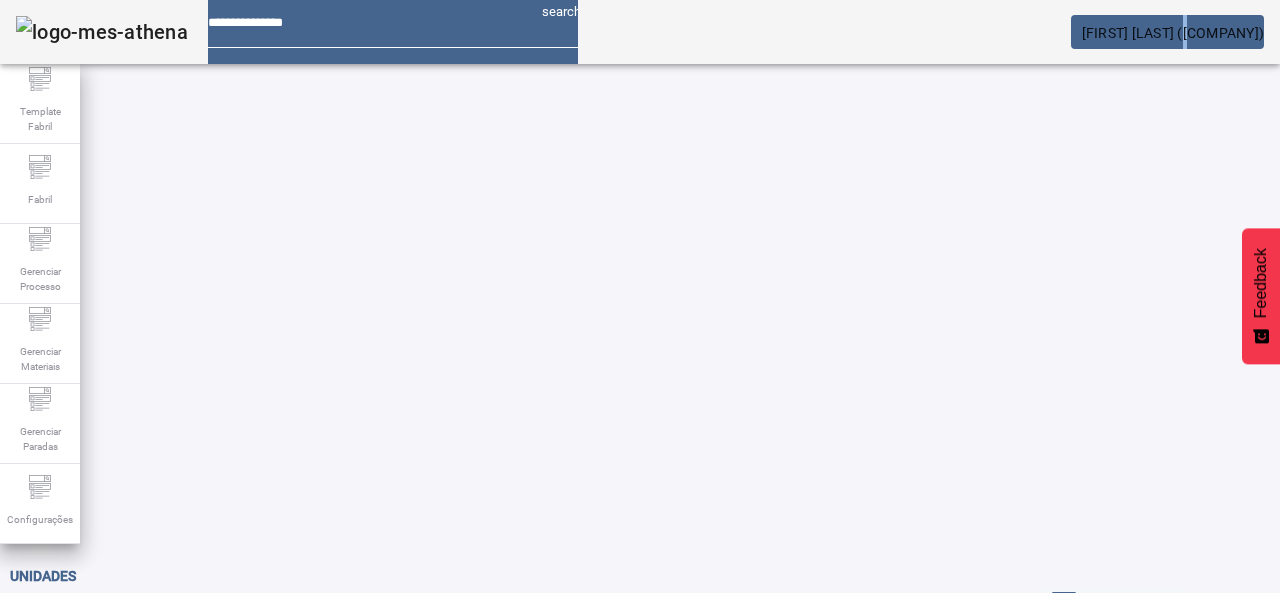 click on "Operacional" at bounding box center [137, 673] 